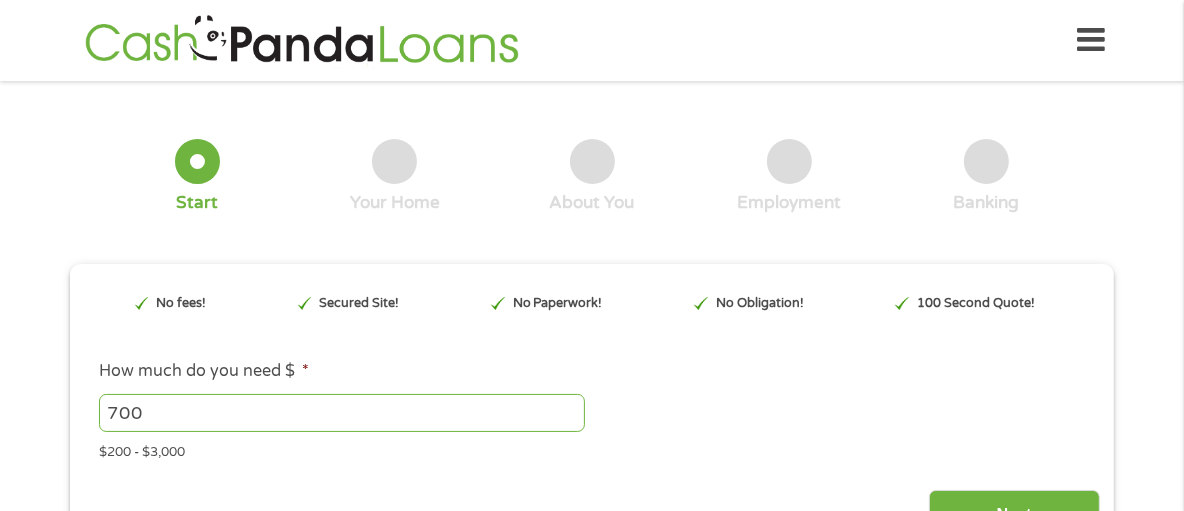scroll, scrollTop: 566, scrollLeft: 0, axis: vertical 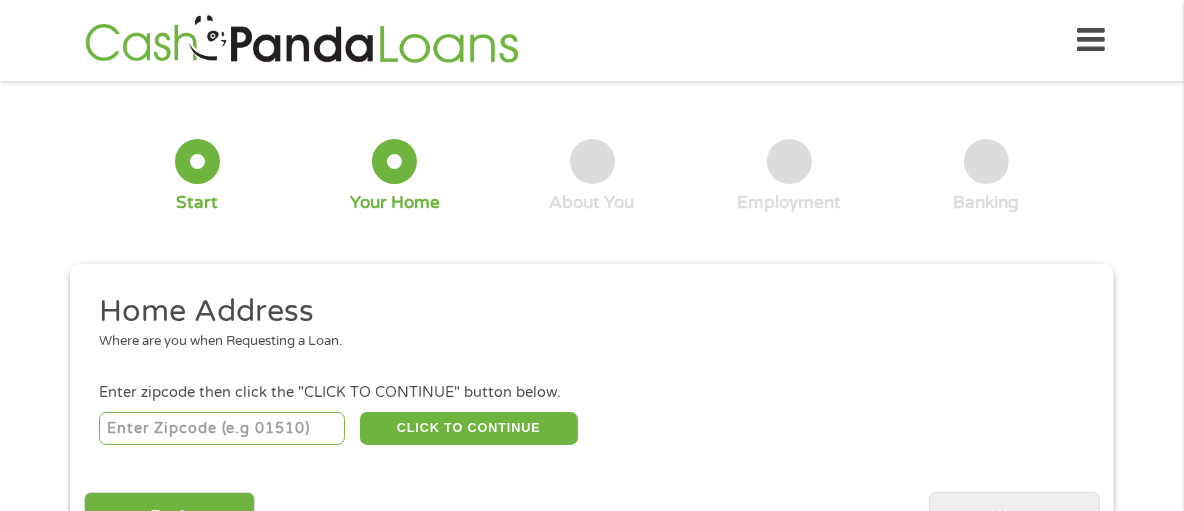 click at bounding box center [222, 429] 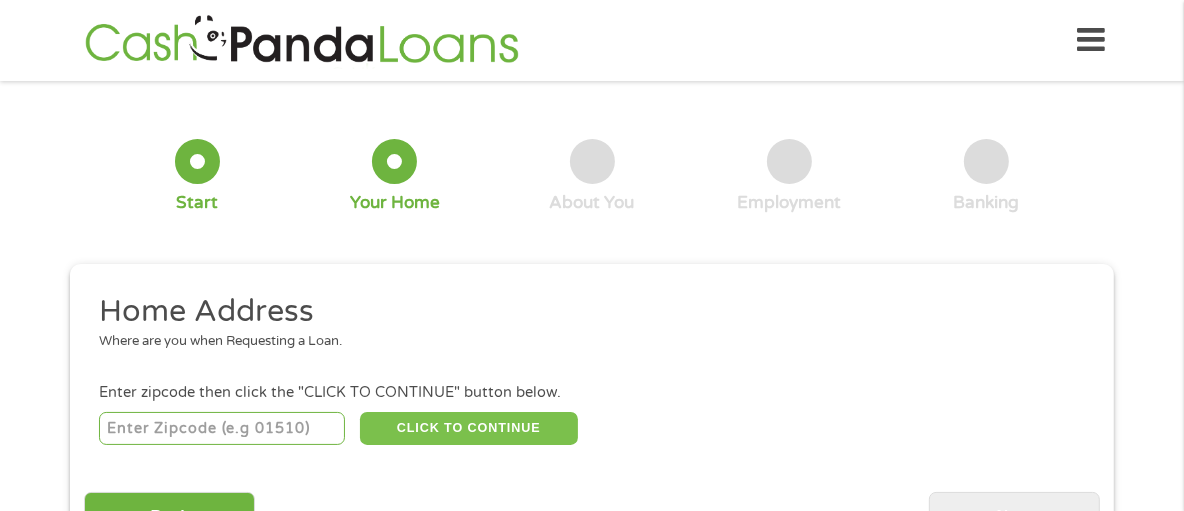 type on "[NUMBER]" 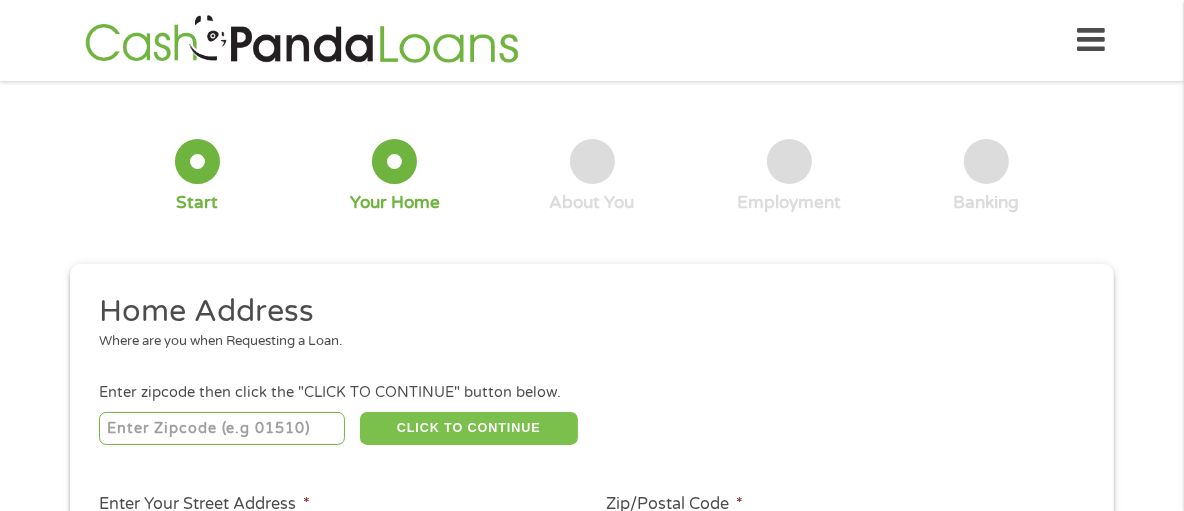 click on "CLICK TO CONTINUE" at bounding box center (469, 429) 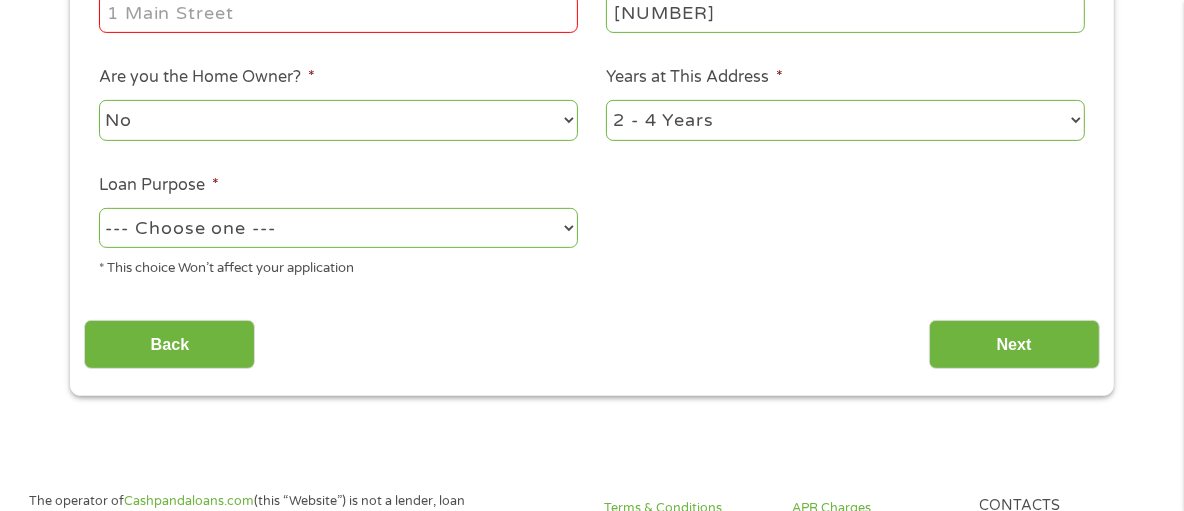 scroll, scrollTop: 525, scrollLeft: 0, axis: vertical 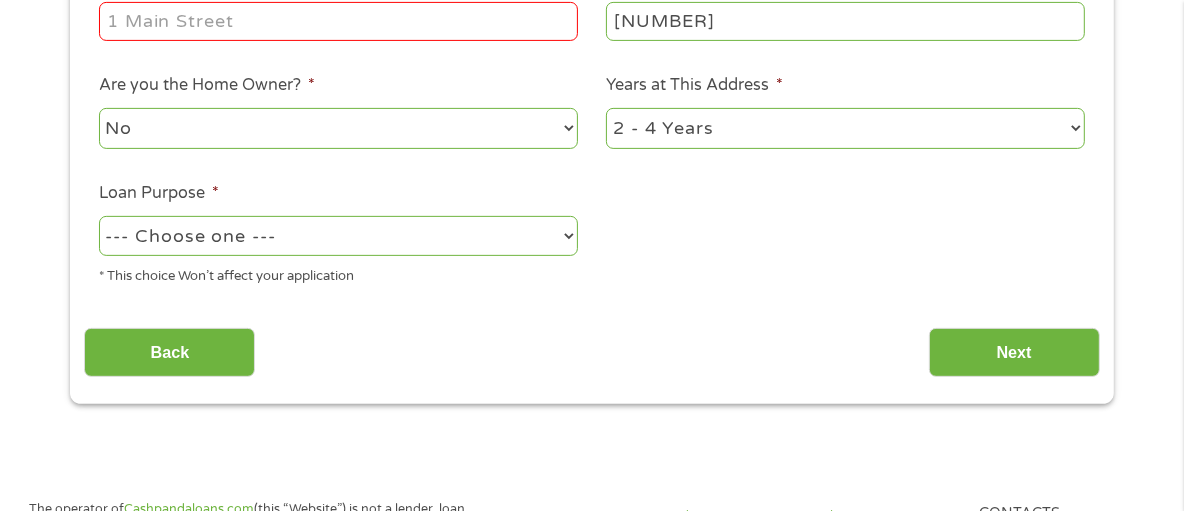 click on "Enter Your Street Address *" at bounding box center (338, 21) 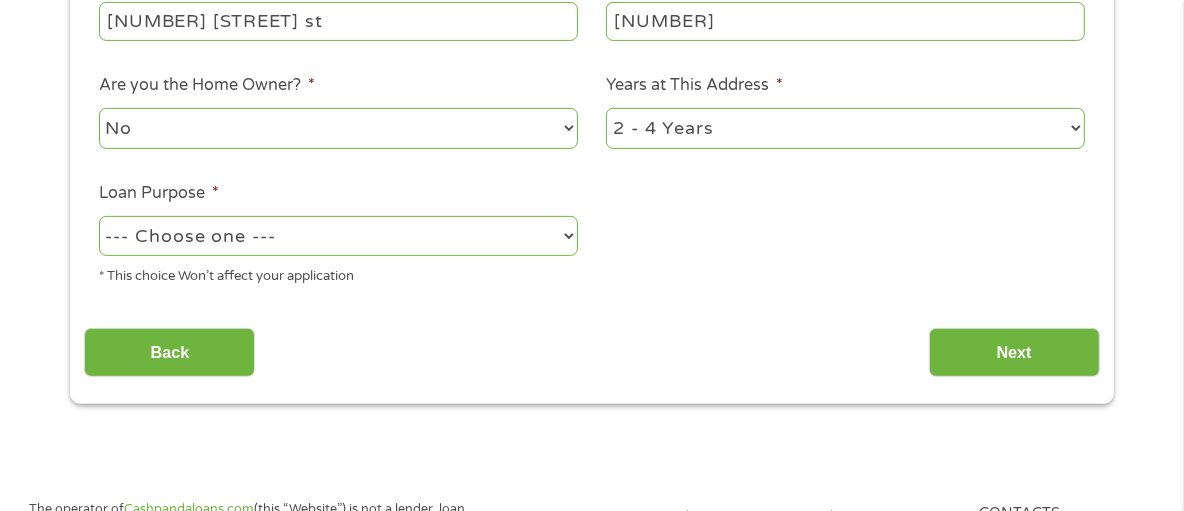 type on "[NUMBER] [STREET] st" 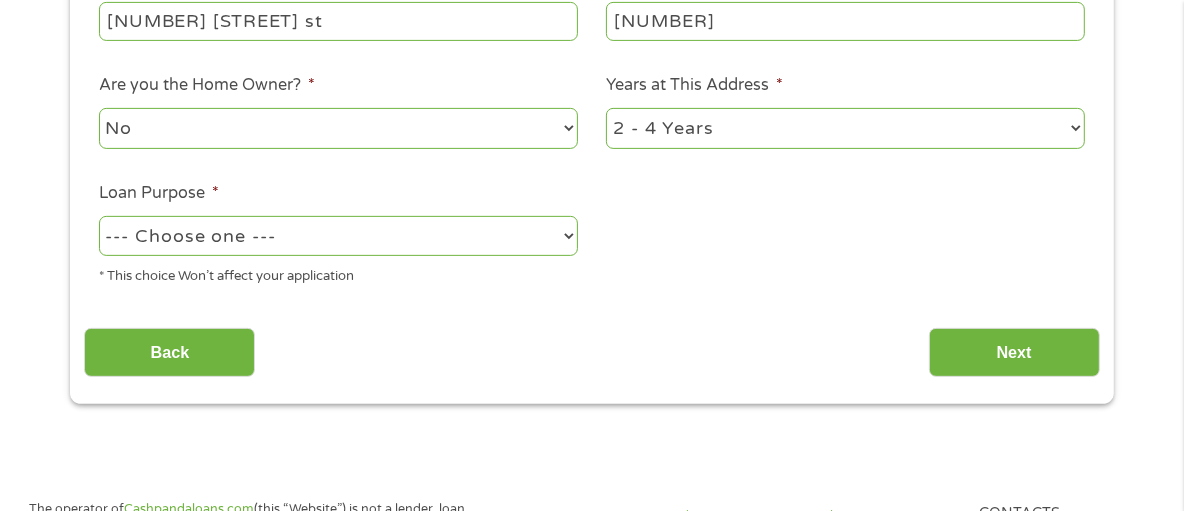 drag, startPoint x: 435, startPoint y: 127, endPoint x: 445, endPoint y: 143, distance: 18.867962 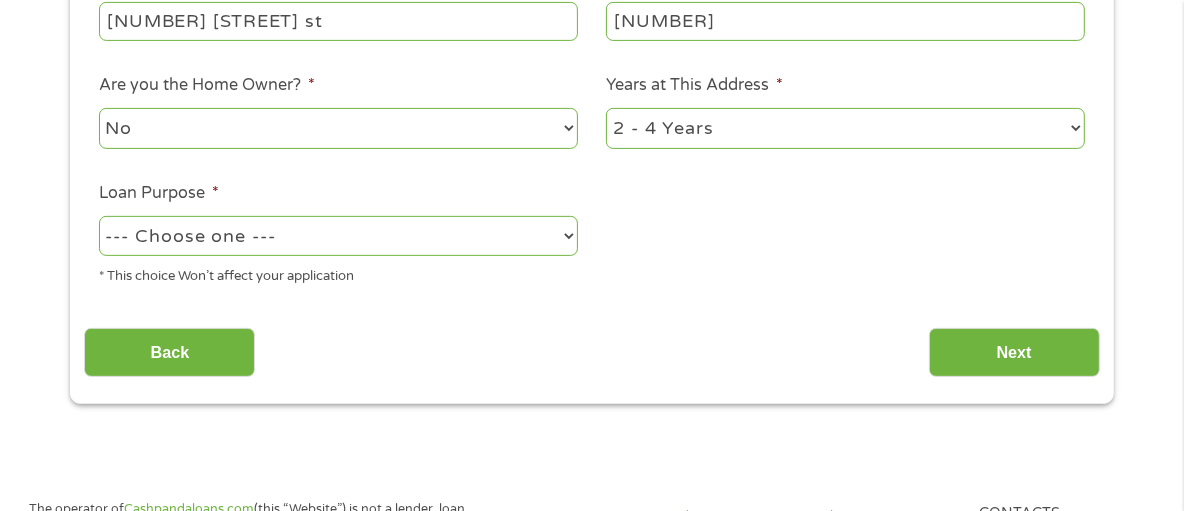 select on "yes" 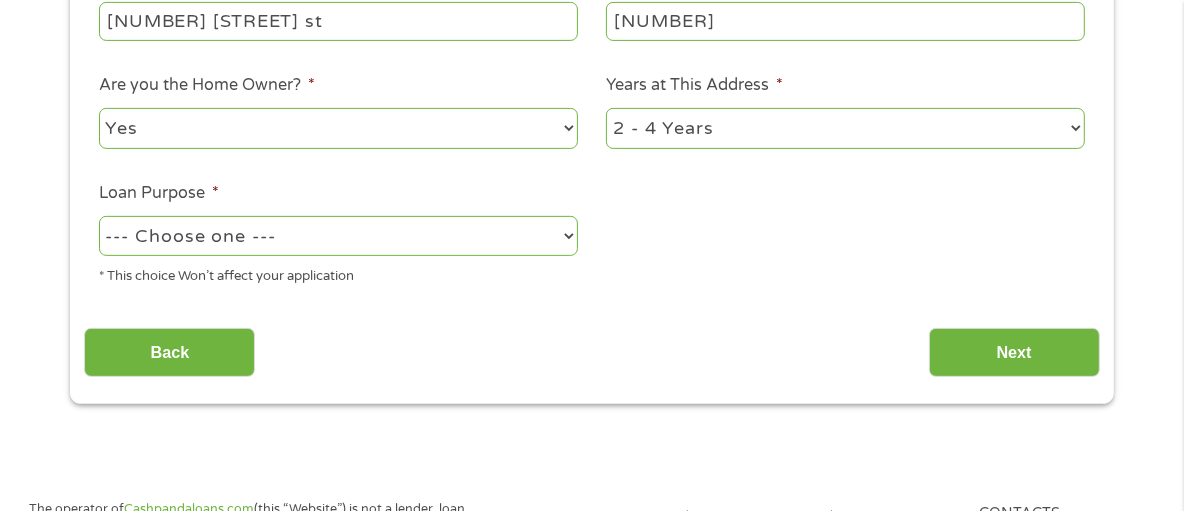click on "No Yes" at bounding box center (338, 128) 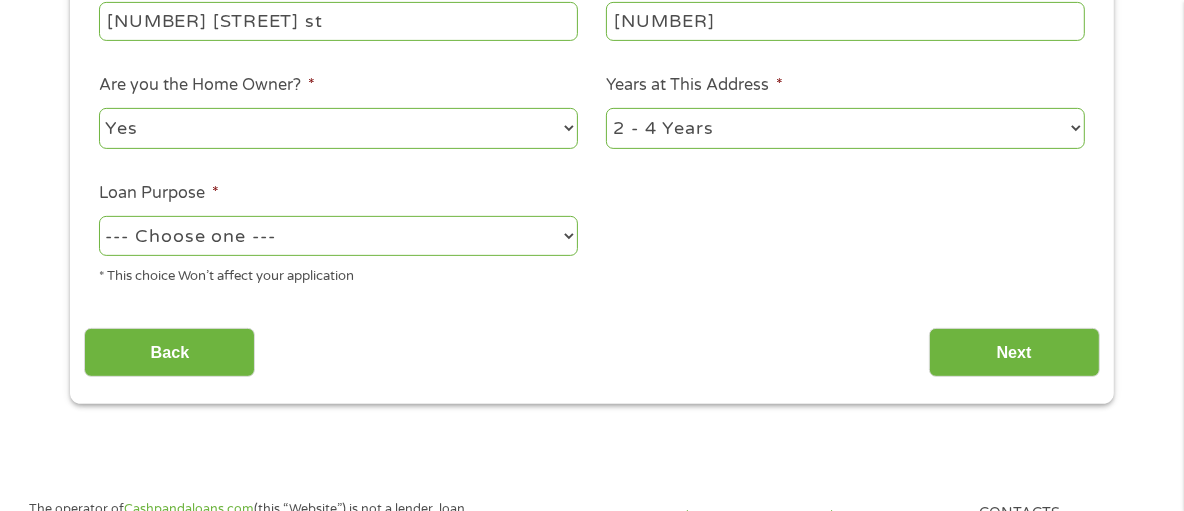 select on "60months" 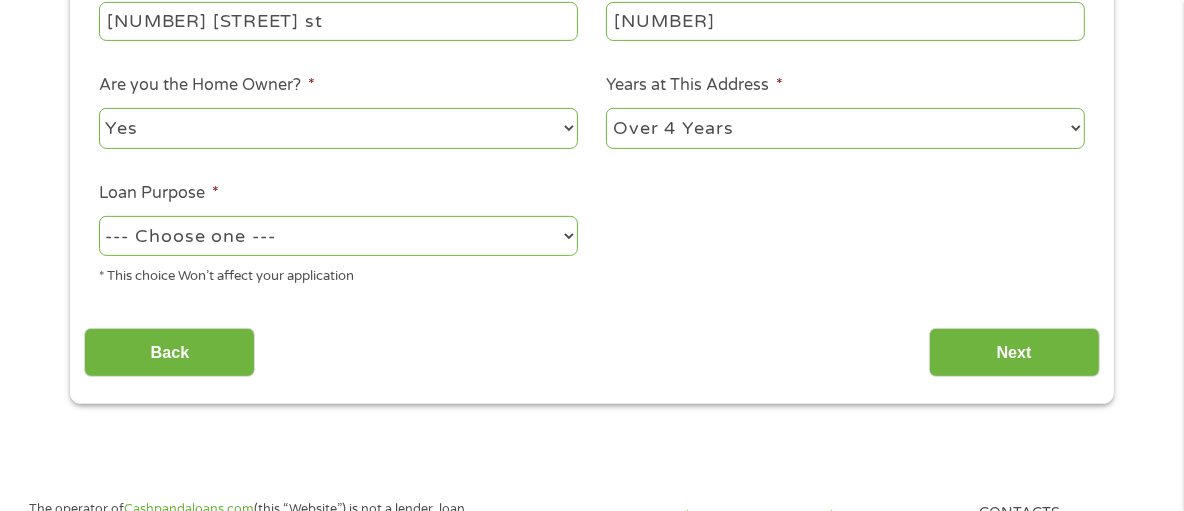 click on "1 Year or less 1 - 2 Years 2 - 4 Years Over 4 Years" at bounding box center (845, 128) 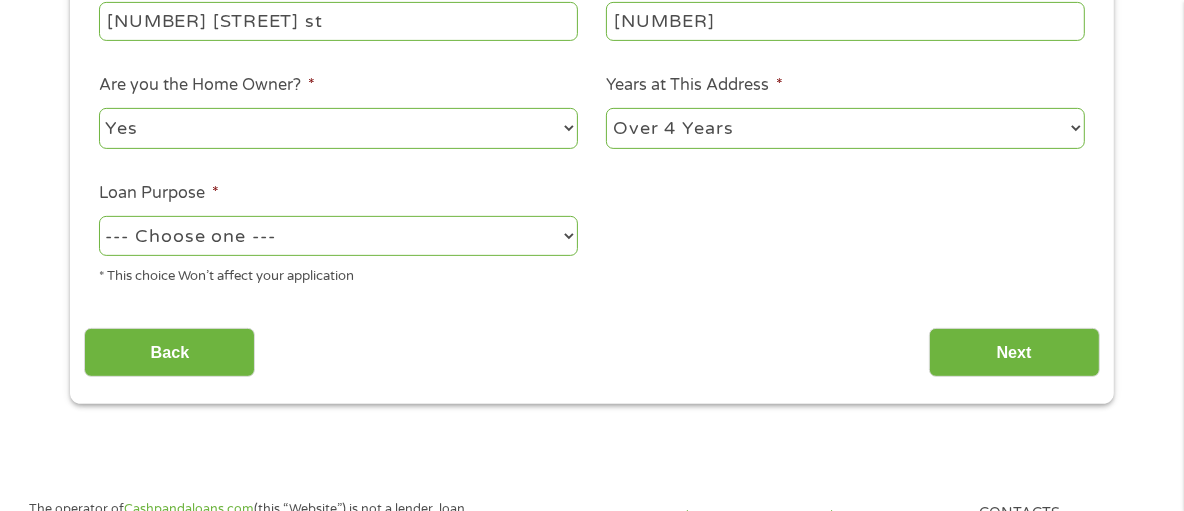 click on "--- Choose one --- Pay Bills Debt Consolidation Home Improvement Major Purchase Car Loan Short Term Cash Medical Expenses Other" at bounding box center [338, 236] 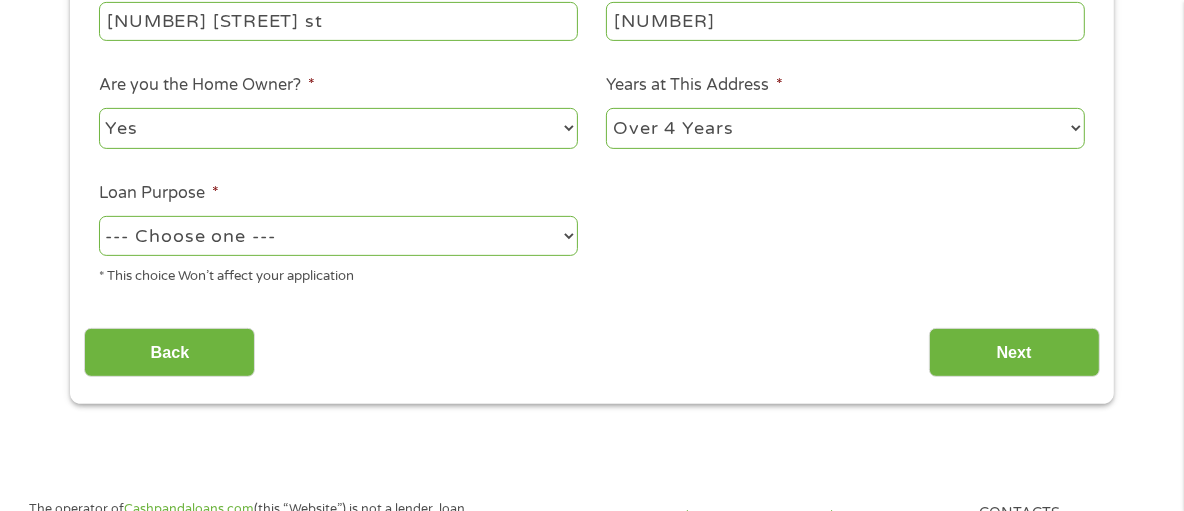 select on "paybills" 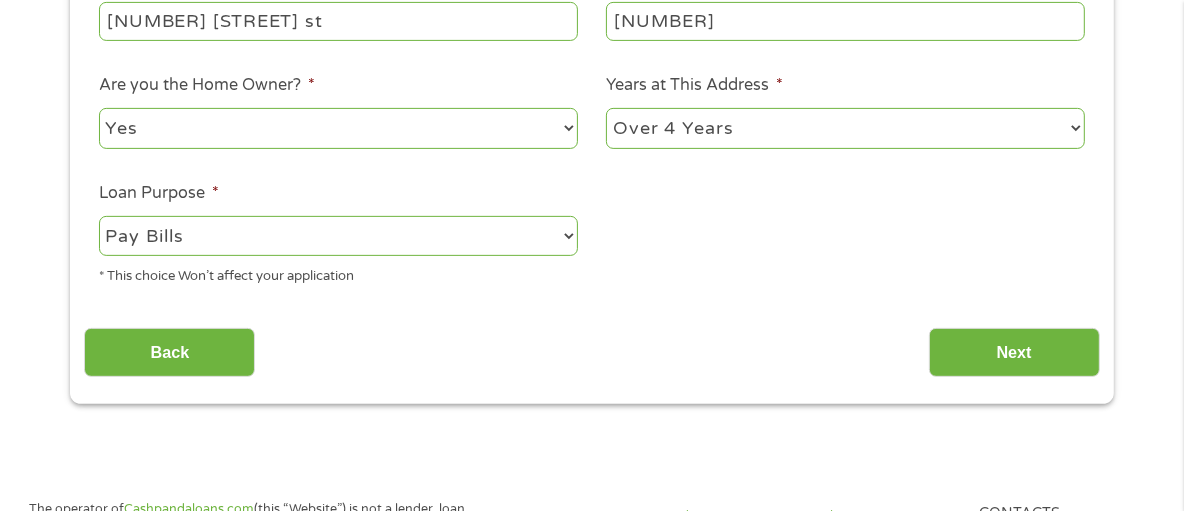 click on "--- Choose one --- Pay Bills Debt Consolidation Home Improvement Major Purchase Car Loan Short Term Cash Medical Expenses Other" at bounding box center [338, 236] 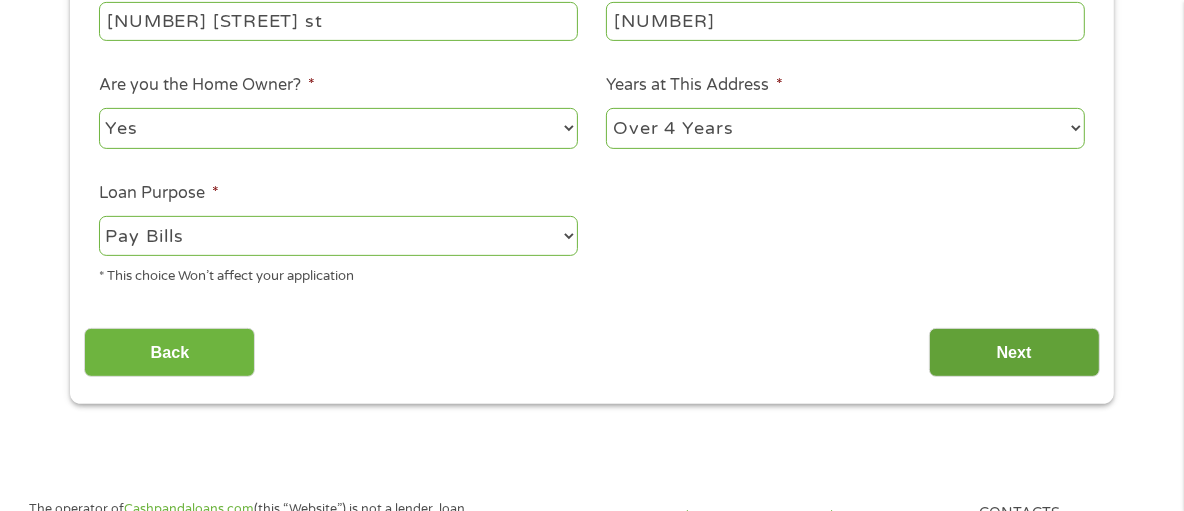 click on "Next" at bounding box center [1014, 352] 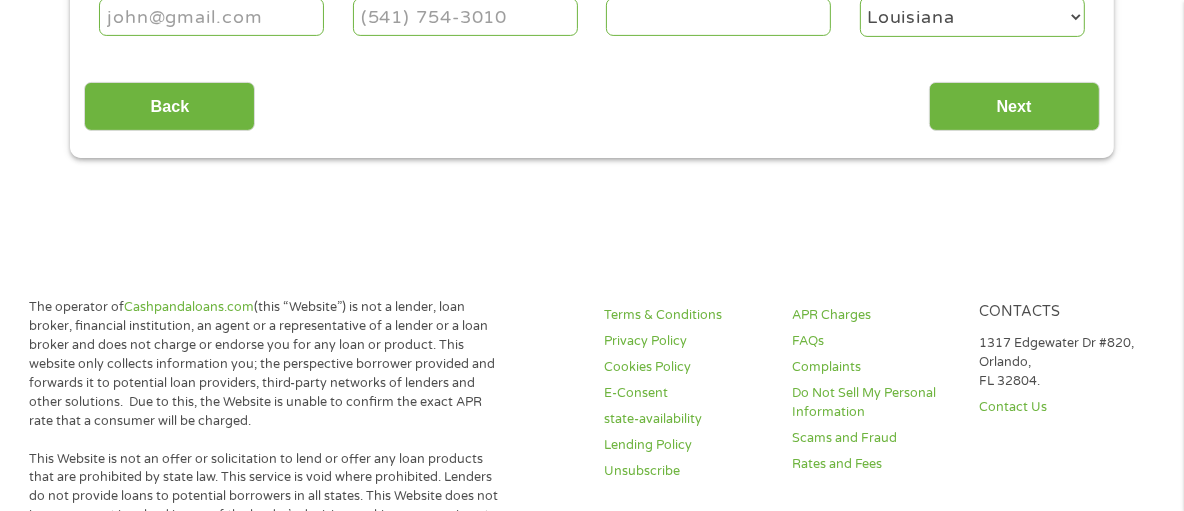 scroll, scrollTop: 77, scrollLeft: 0, axis: vertical 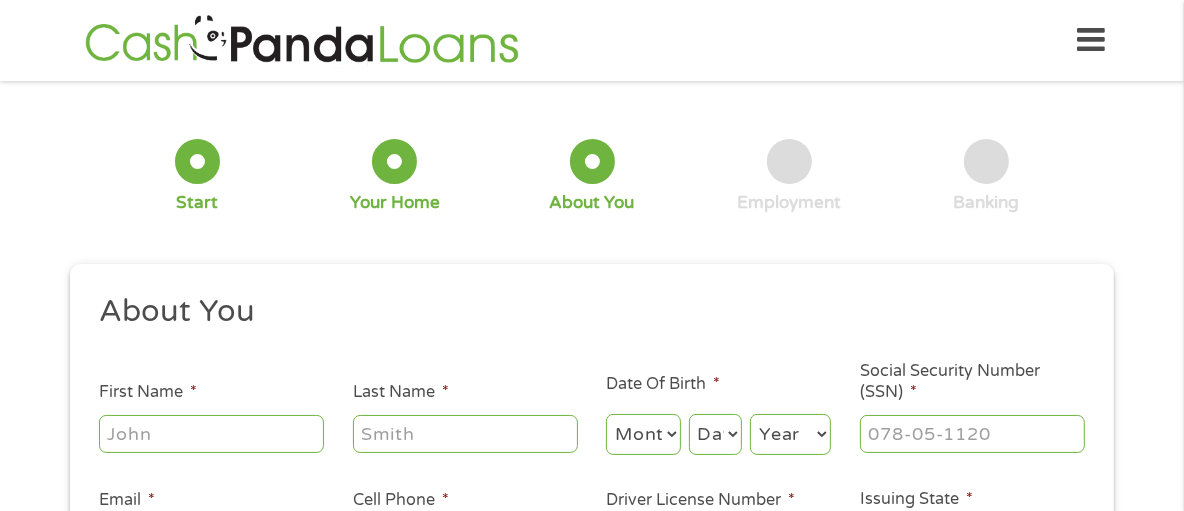 click on "First Name *" at bounding box center (211, 434) 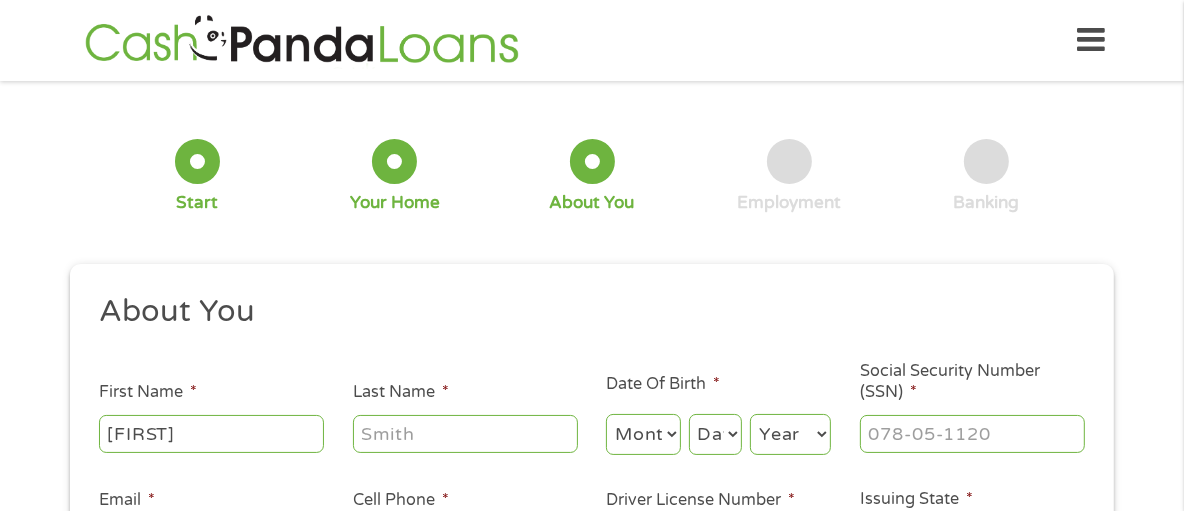 type on "[FIRST]" 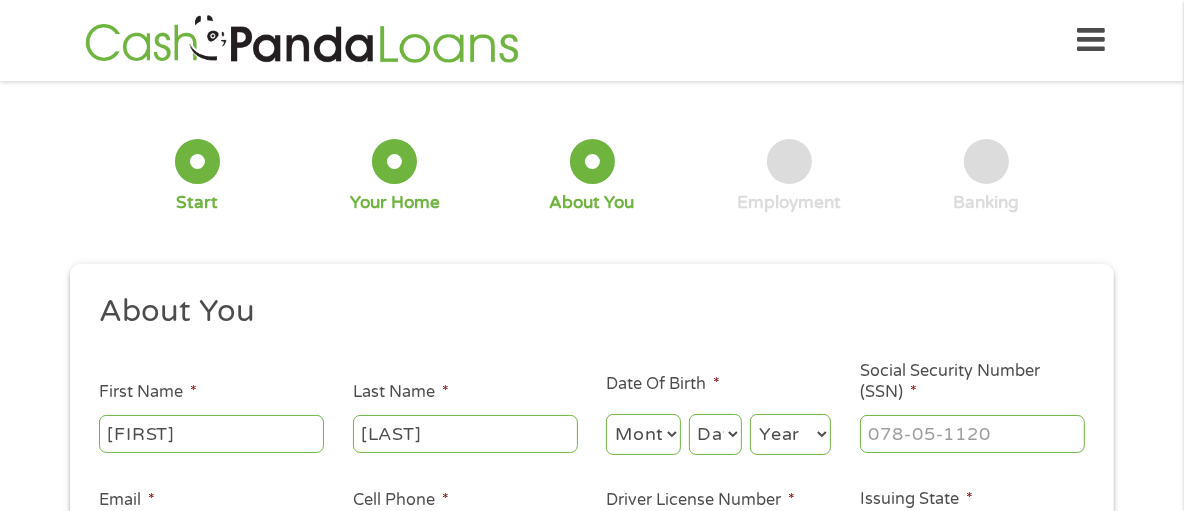 type on "[LAST]" 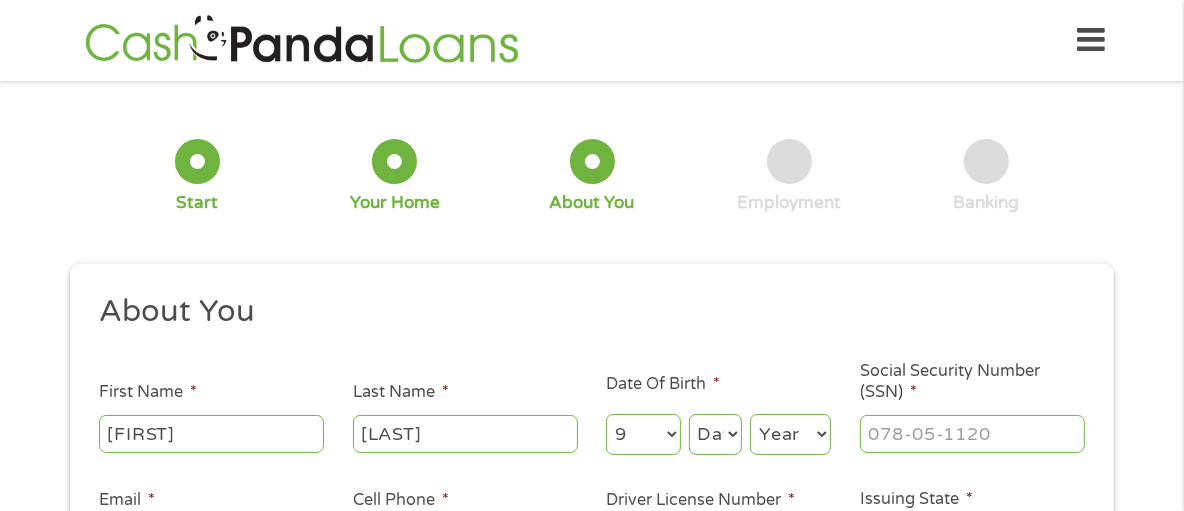click on "Home   Get Loan Offer   How it works   FAQs   Blog   Cash Loans   Quick Loans   Online Loans   Payday Loans   Cash Advances   Préstamos   Paycheck Loans Near Me   Artificial Intelligence Loans   Contact Us" at bounding box center (592, 40) 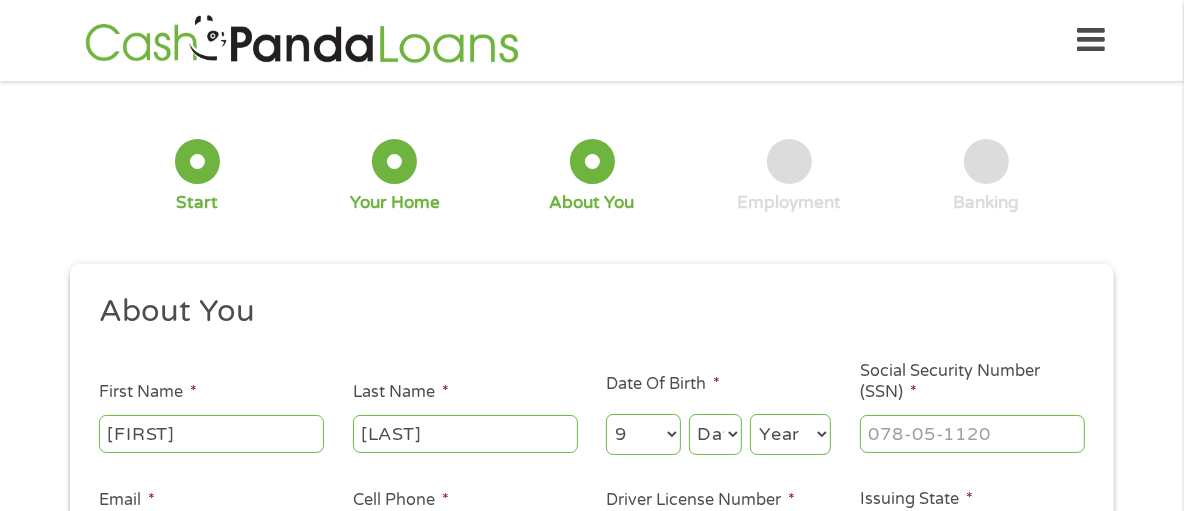 click on "Month 1 2 3 4 5 6 7 8 9 10 11 12" at bounding box center [643, 434] 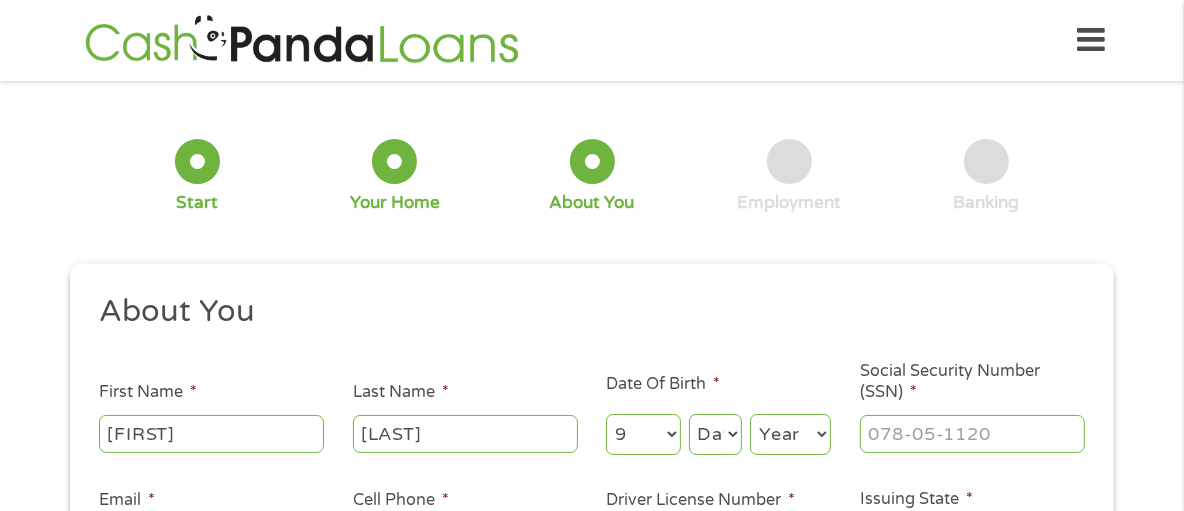 click on "Month 1 2 3 4 5 6 7 8 9 10 11 12" at bounding box center [643, 434] 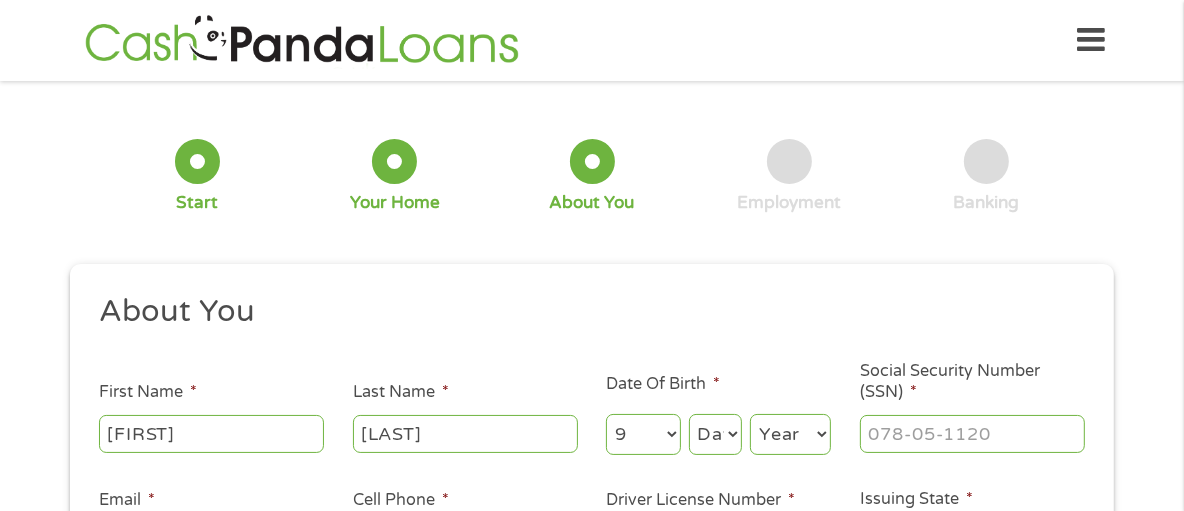 select on "6" 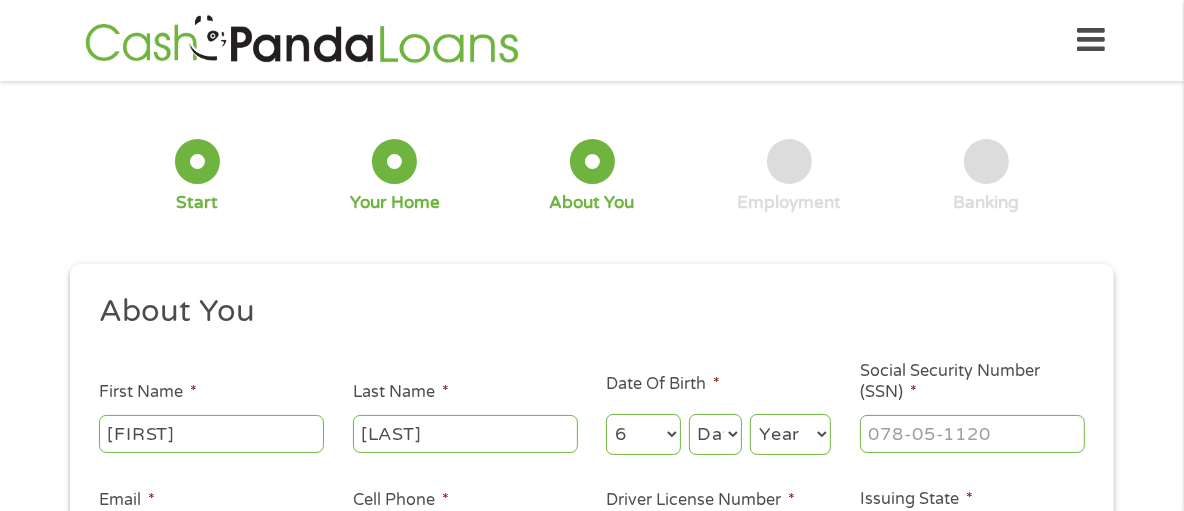 click on "Month 1 2 3 4 5 6 7 8 9 10 11 12" at bounding box center (643, 434) 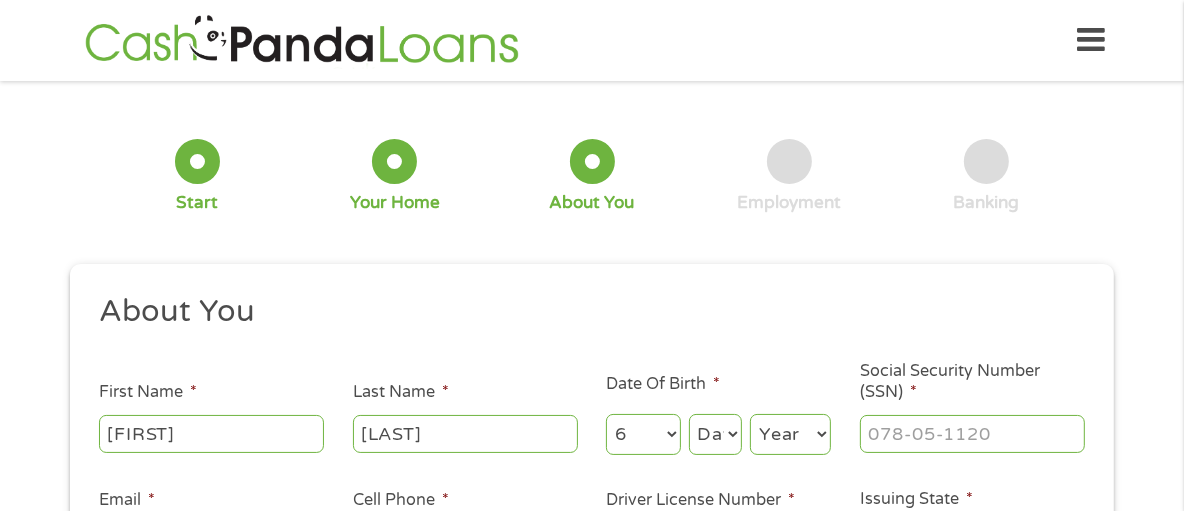 click on "Day 1 2 3 4 5 6 7 8 9 10 11 12 13 14 15 16 17 18 19 20 21 22 23 24 25 26 27 28 29 30 31" at bounding box center (715, 434) 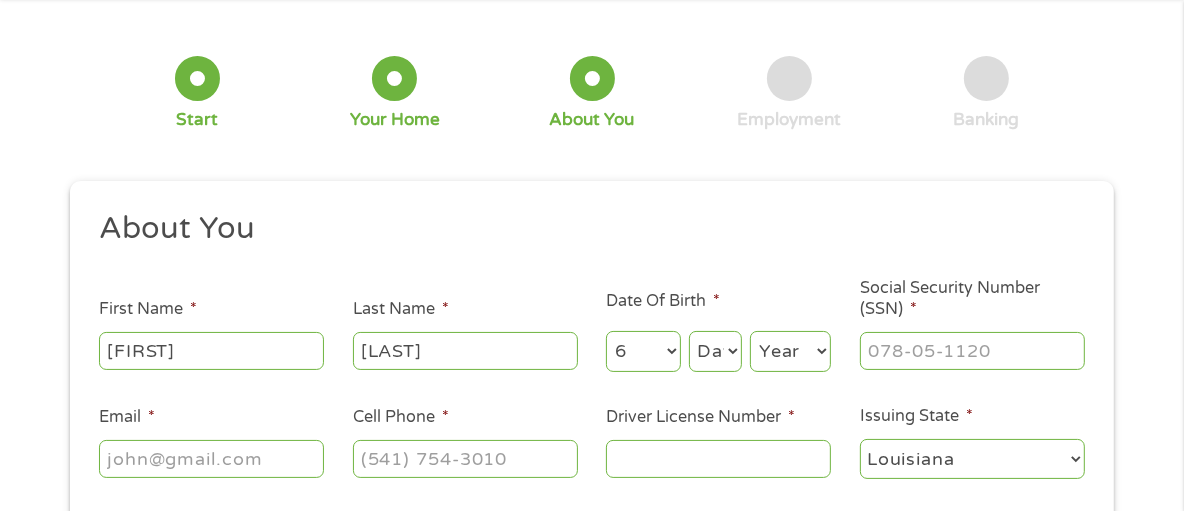 click on "Day 1 2 3 4 5 6 7 8 9 10 11 12 13 14 15 16 17 18 19 20 21 22 23 24 25 26 27 28 29 30 31" at bounding box center (715, 351) 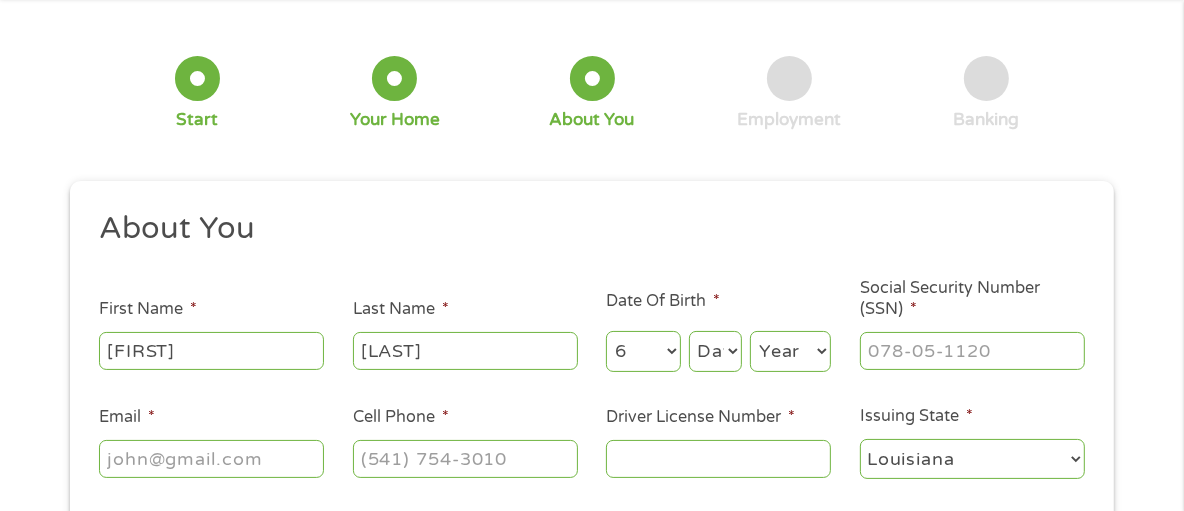 select on "12" 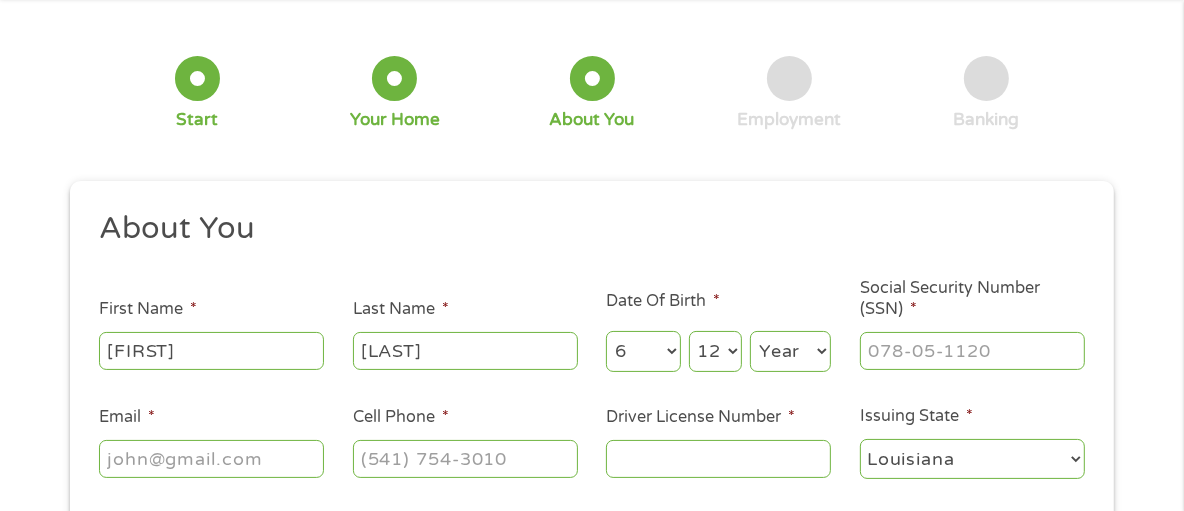 click on "Day 1 2 3 4 5 6 7 8 9 10 11 12 13 14 15 16 17 18 19 20 21 22 23 24 25 26 27 28 29 30 31" at bounding box center [715, 351] 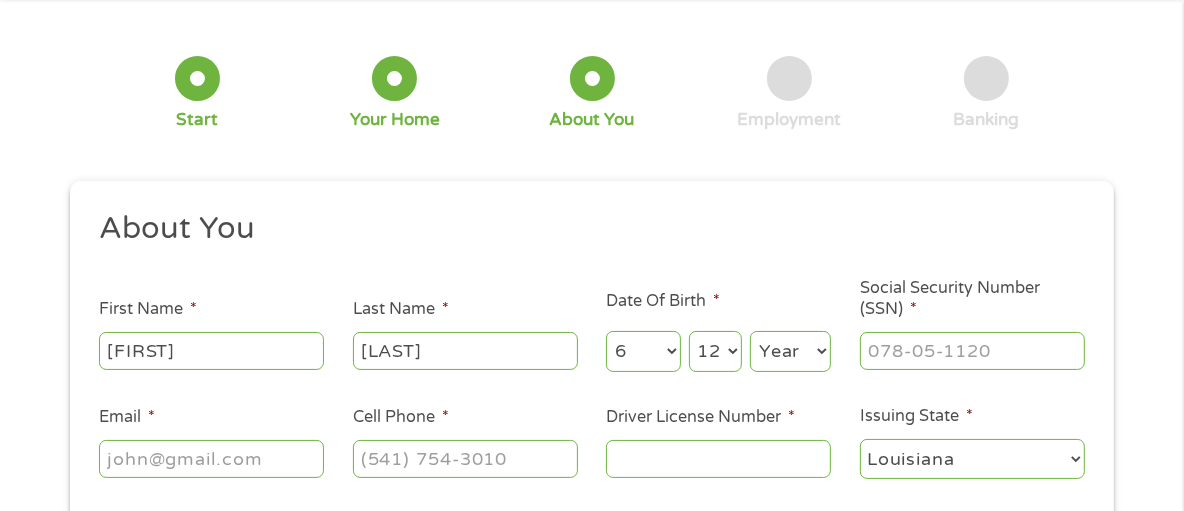 click on "Year 2007 2006 2005 2004 2003 2002 2001 2000 1999 1998 1997 1996 1995 1994 1993 1992 1991 1990 1989 1988 1987 1986 1985 1984 1983 1982 1981 1980 1979 1978 1977 1976 1975 1974 1973 1972 1971 1970 1969 1968 1967 1966 1965 1964 1963 1962 1961 1960 1959 1958 1957 1956 1955 1954 1953 1952 1951 1950 1949 1948 1947 1946 1945 1944 1943 1942 1941 1940 1939 1938 1937 1936 1935 1934 1933 1932 1931 1930 1929 1928 1927 1926 1925 1924 1923 1922 1921 1920" at bounding box center (790, 351) 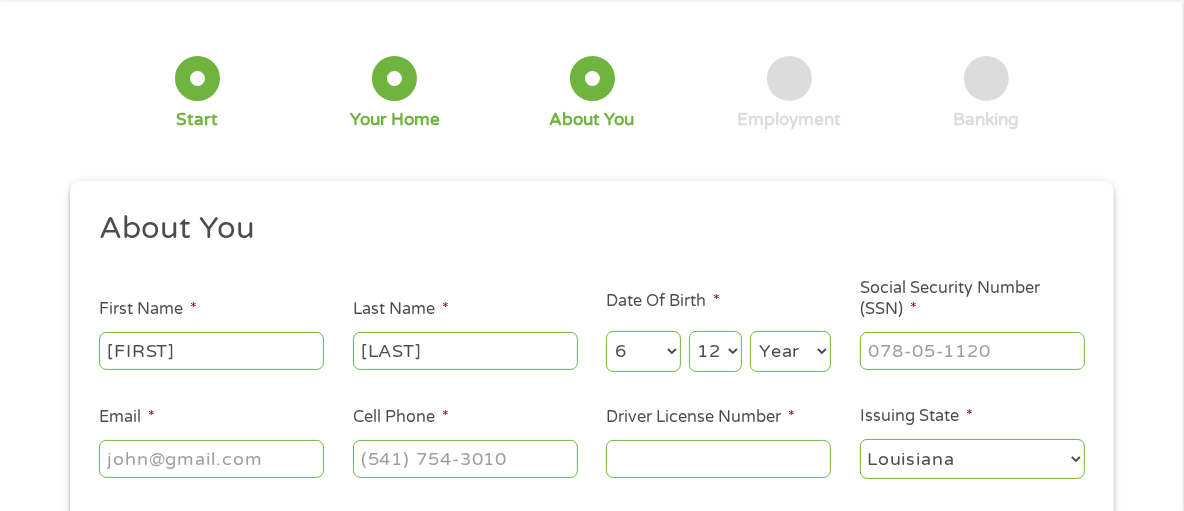 select on "1964" 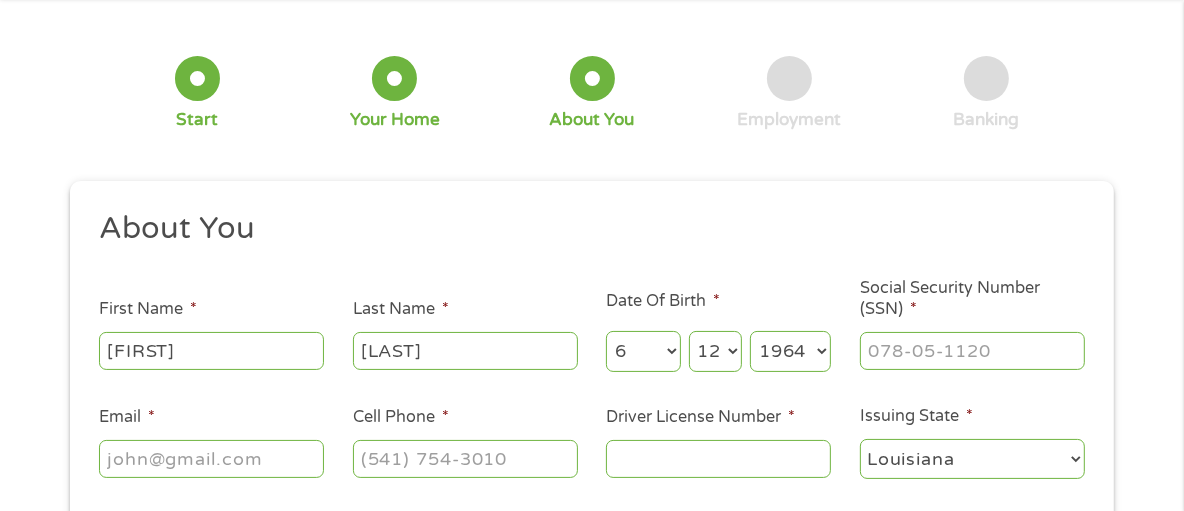 click on "Year 2007 2006 2005 2004 2003 2002 2001 2000 1999 1998 1997 1996 1995 1994 1993 1992 1991 1990 1989 1988 1987 1986 1985 1984 1983 1982 1981 1980 1979 1978 1977 1976 1975 1974 1973 1972 1971 1970 1969 1968 1967 1966 1965 1964 1963 1962 1961 1960 1959 1958 1957 1956 1955 1954 1953 1952 1951 1950 1949 1948 1947 1946 1945 1944 1943 1942 1941 1940 1939 1938 1937 1936 1935 1934 1933 1932 1931 1930 1929 1928 1927 1926 1925 1924 1923 1922 1921 1920" at bounding box center [790, 351] 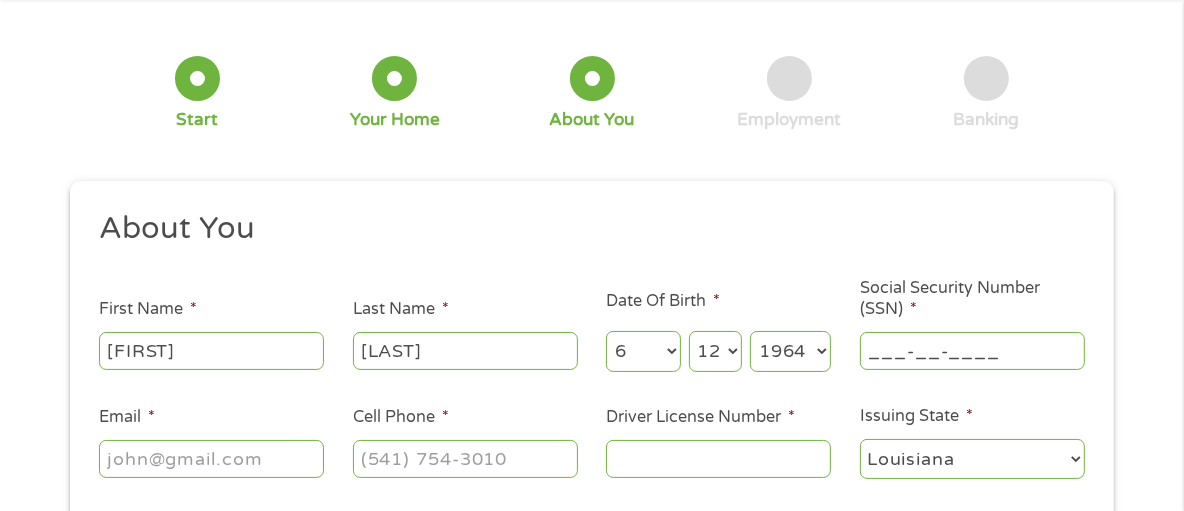 click on "___-__-____" at bounding box center [972, 351] 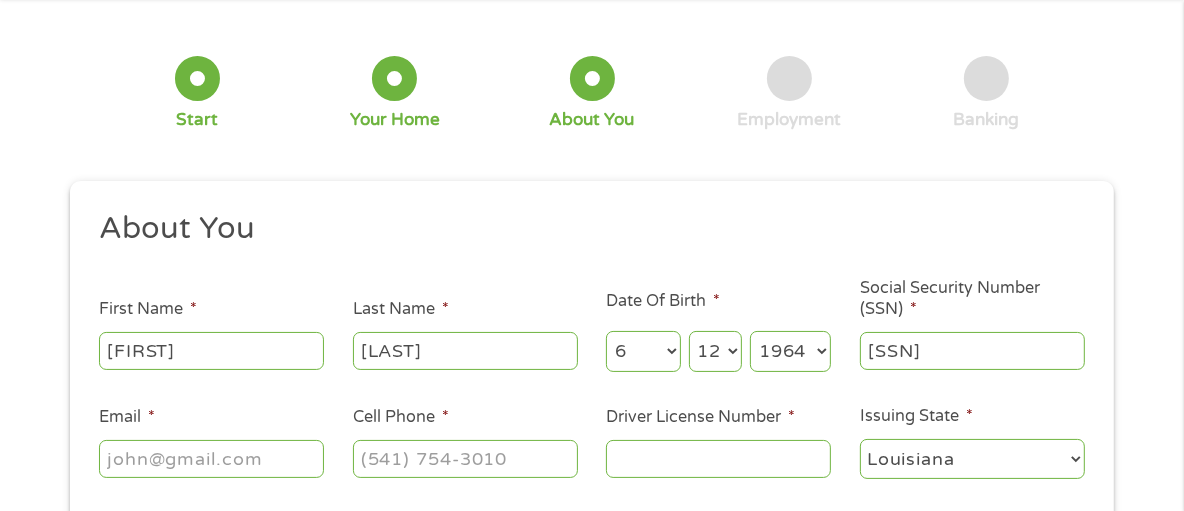 type on "[SSN]" 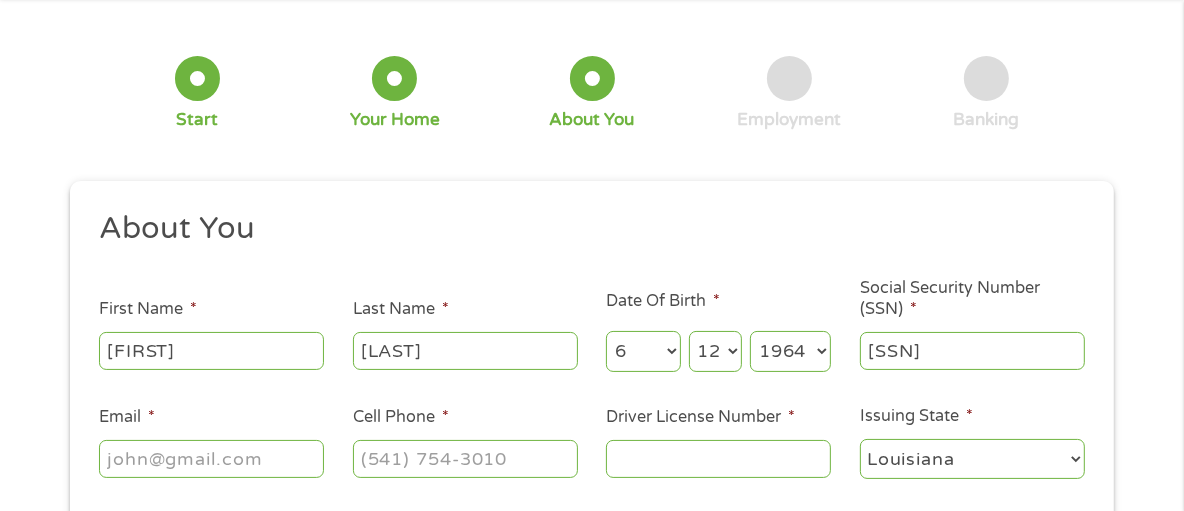 click on "Email *" at bounding box center (211, 459) 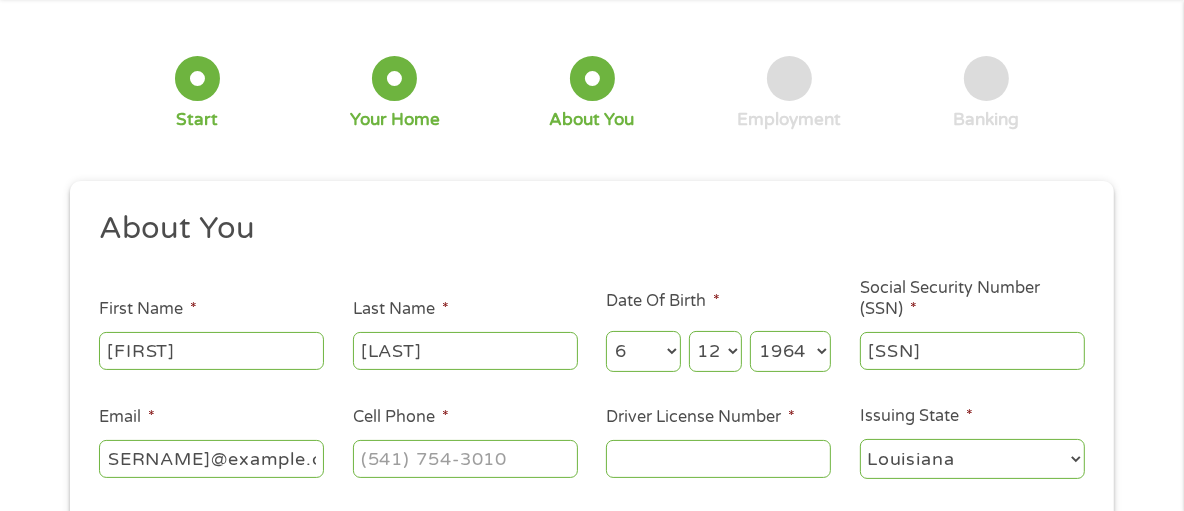 scroll, scrollTop: 0, scrollLeft: 41, axis: horizontal 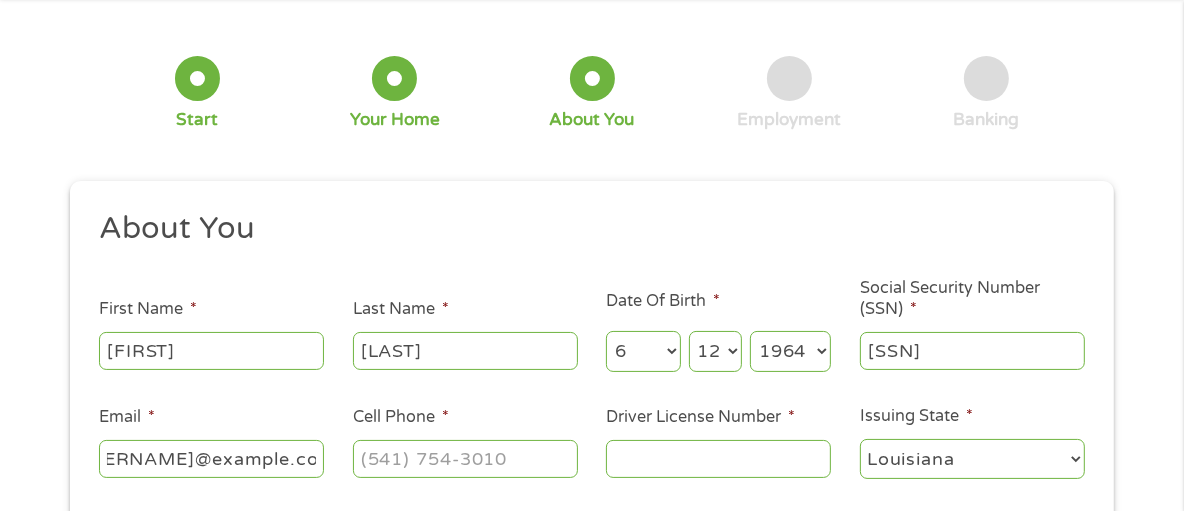 type on "[USERNAME]@example.com" 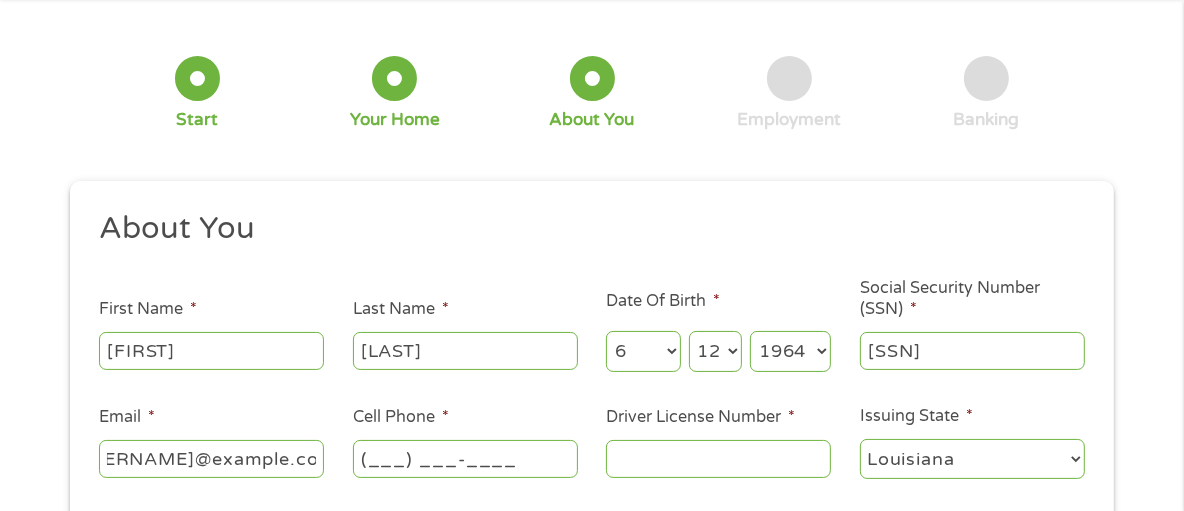 scroll, scrollTop: 0, scrollLeft: 0, axis: both 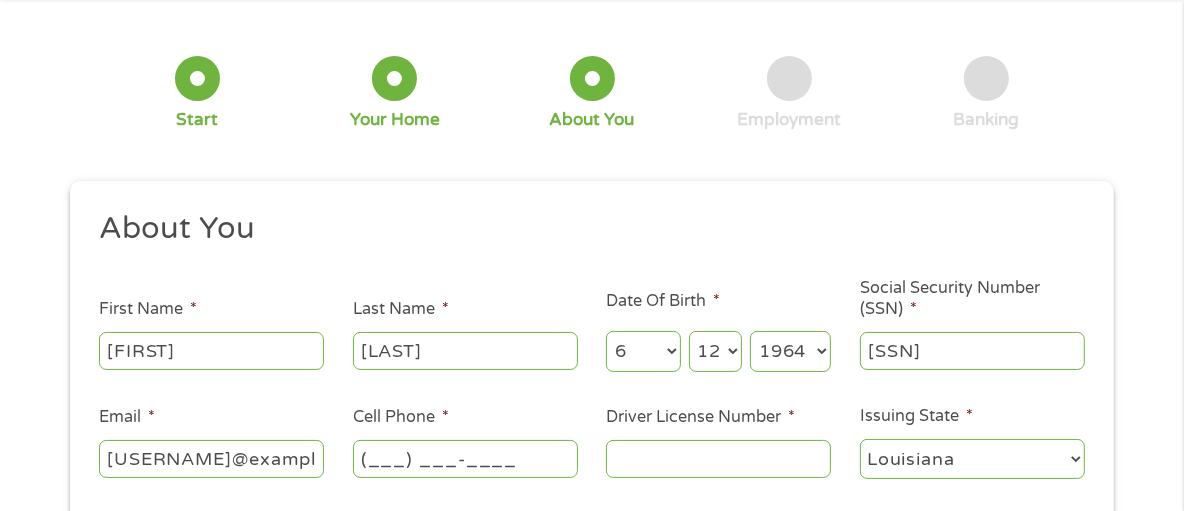 click on "(___) ___-____" at bounding box center [465, 459] 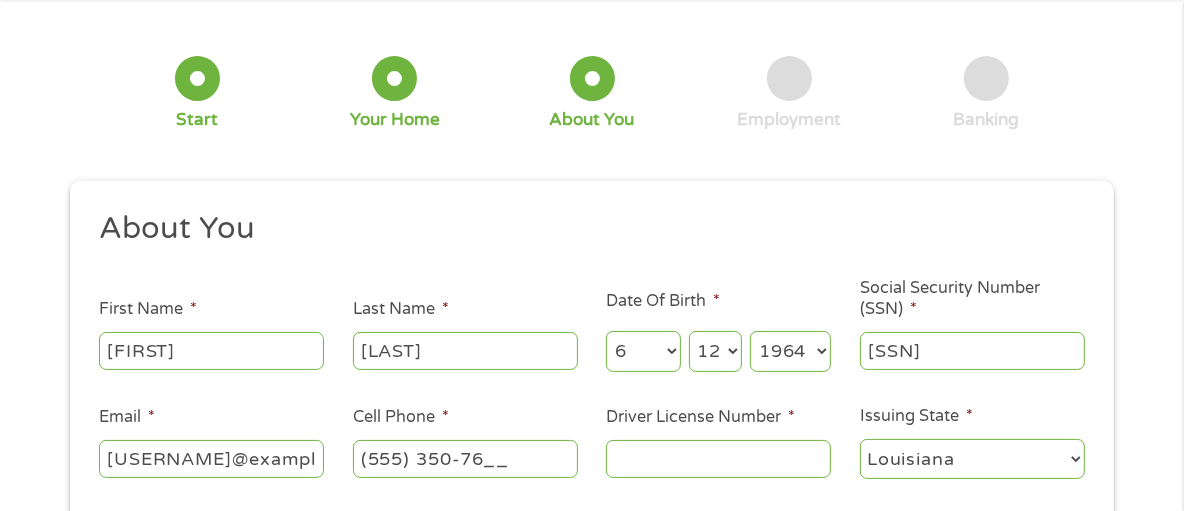 type on "(555) 350-76__" 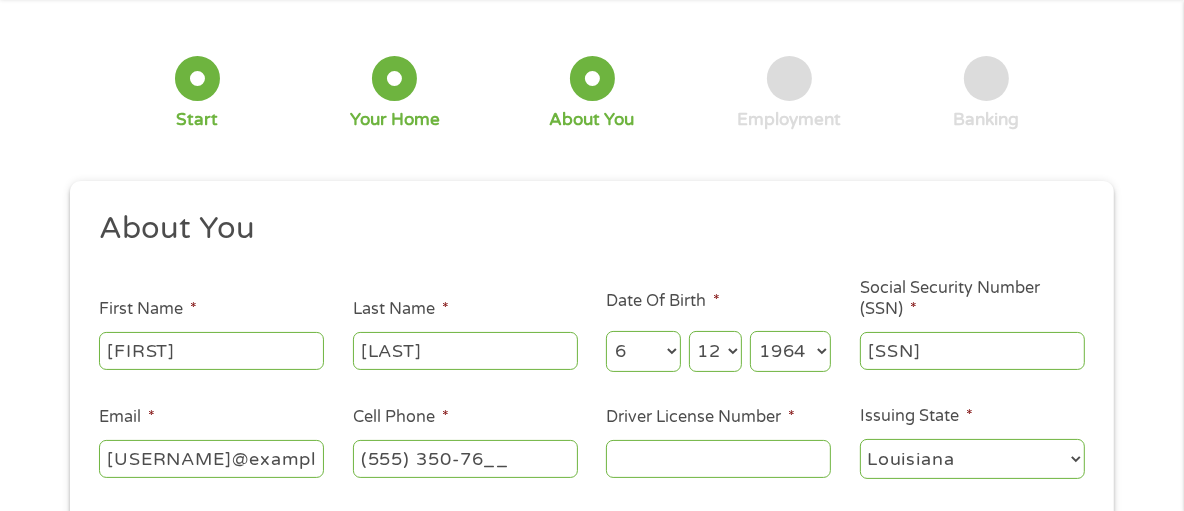 type 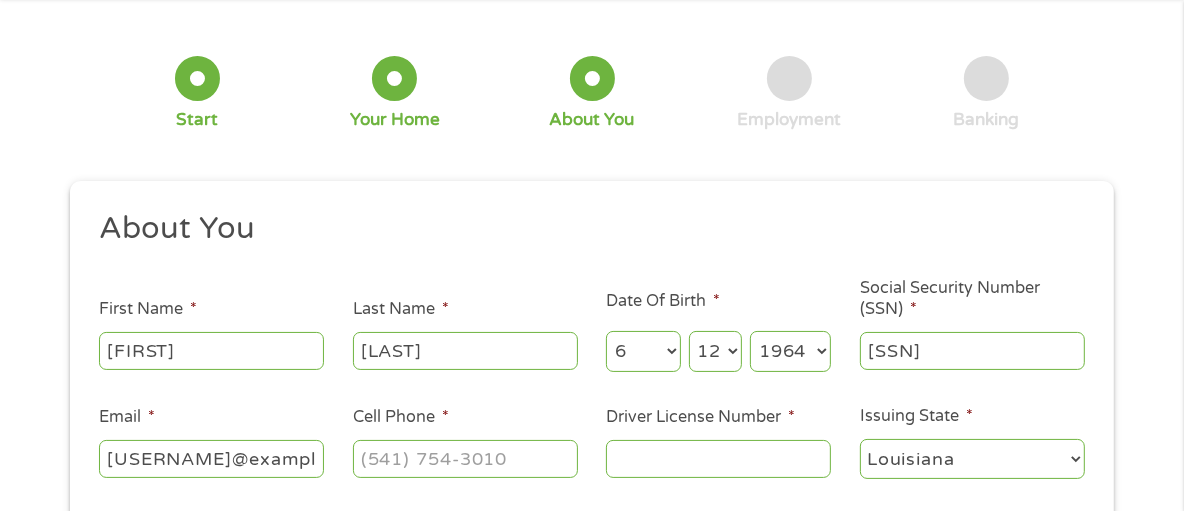 click on "Driver License Number *" at bounding box center [718, 459] 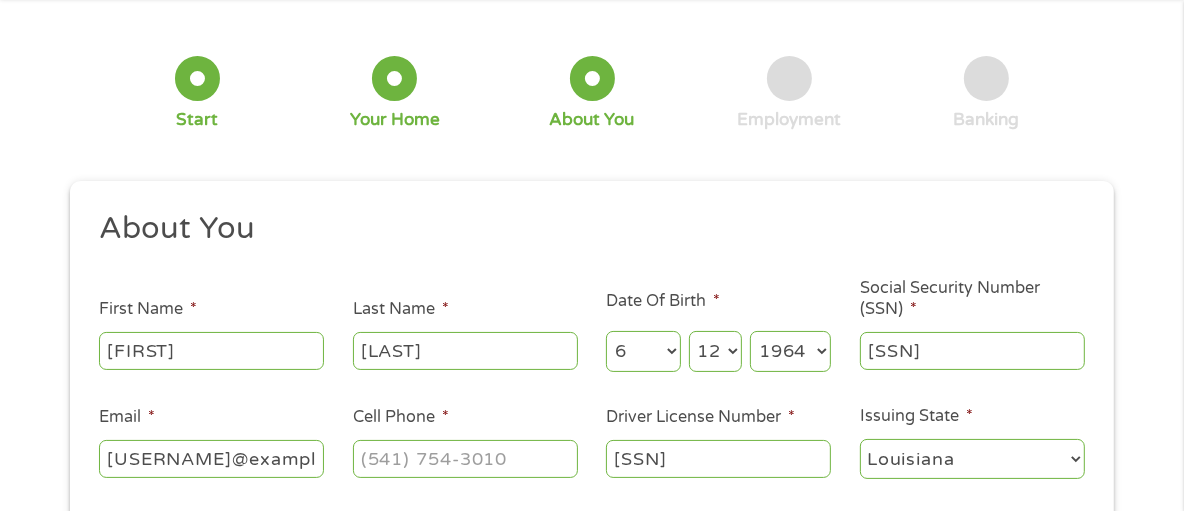 type on "[SSN]" 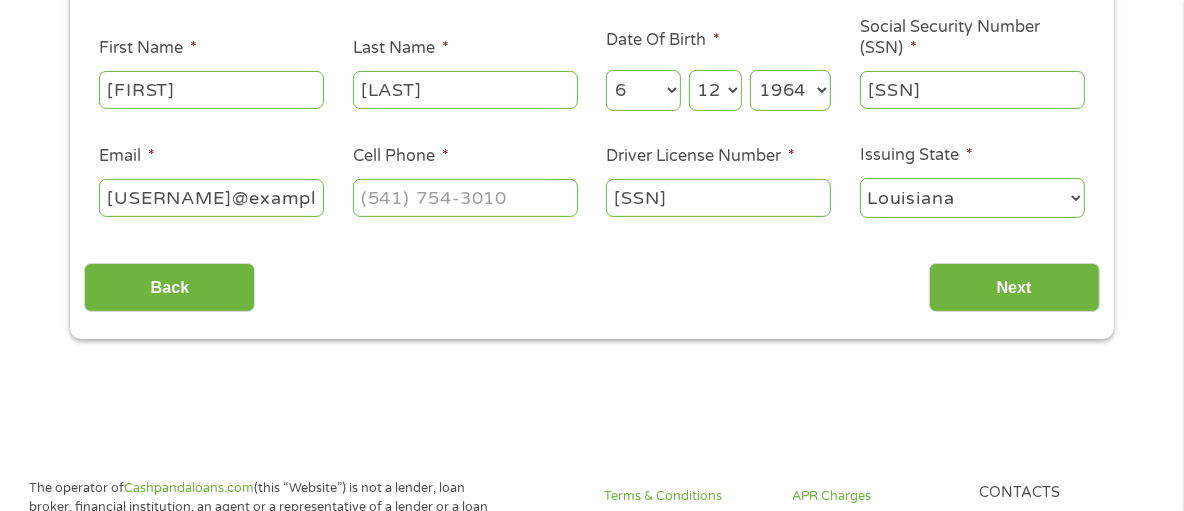 scroll, scrollTop: 378, scrollLeft: 0, axis: vertical 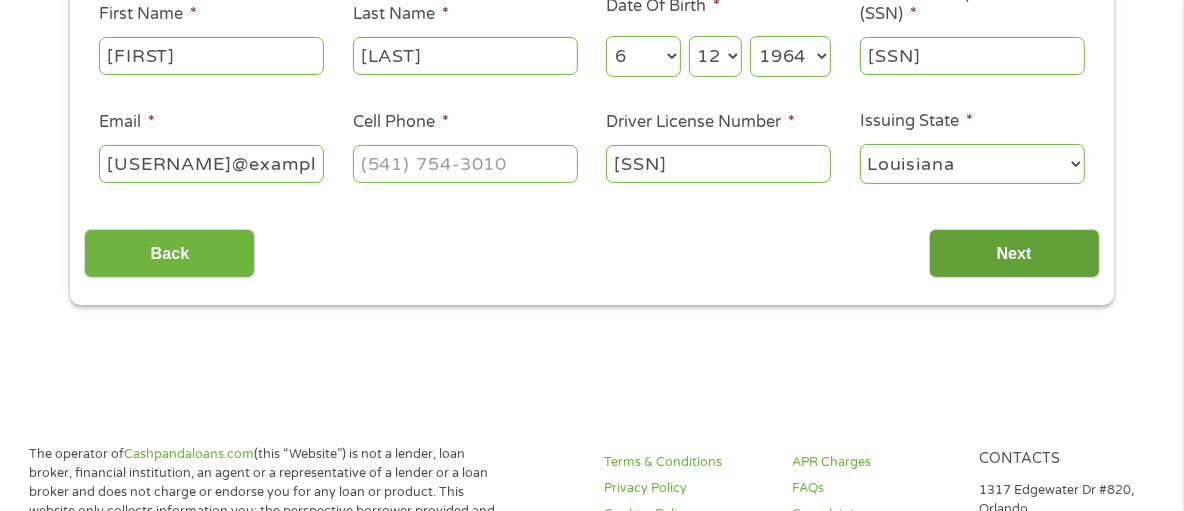 click on "Back" at bounding box center (169, 253) 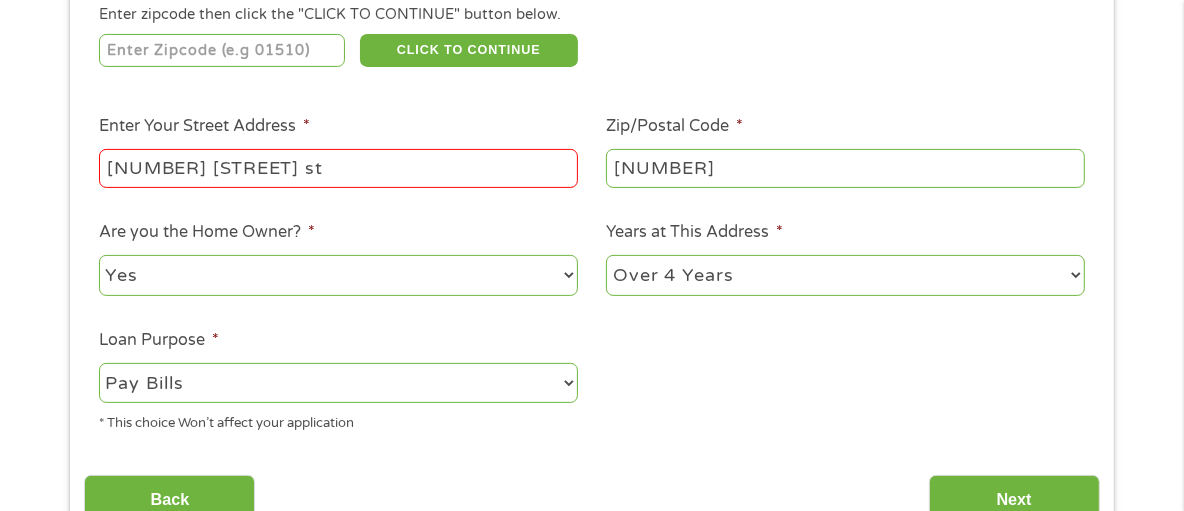 scroll, scrollTop: 0, scrollLeft: 0, axis: both 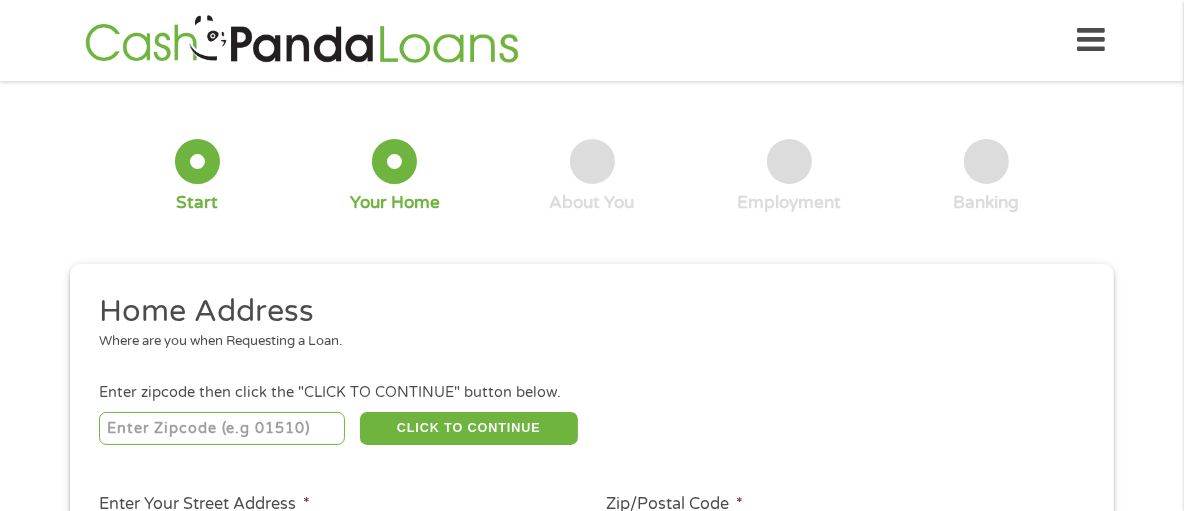 click at bounding box center (222, 429) 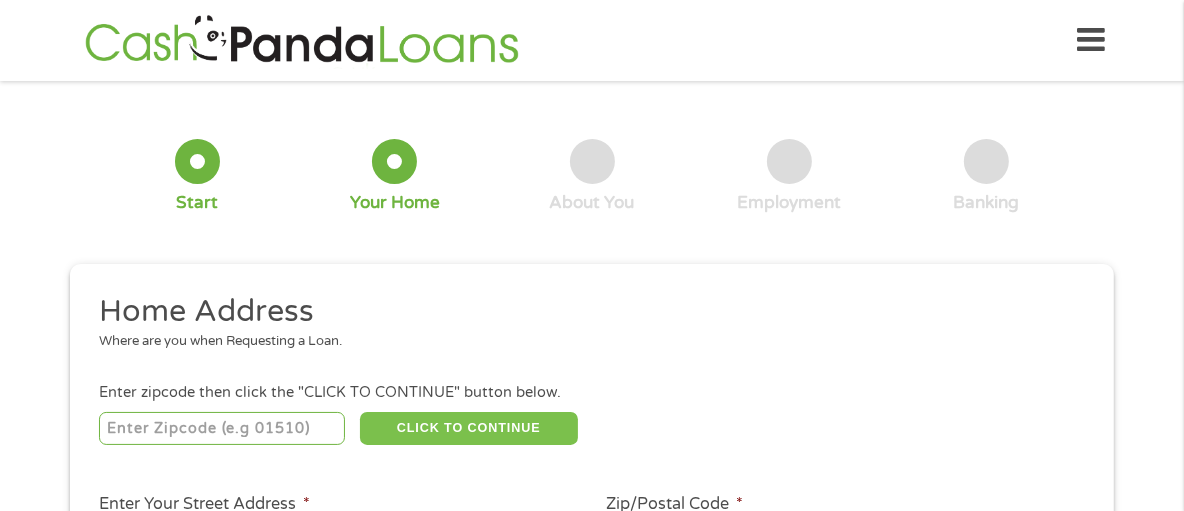 type on "[NUMBER]" 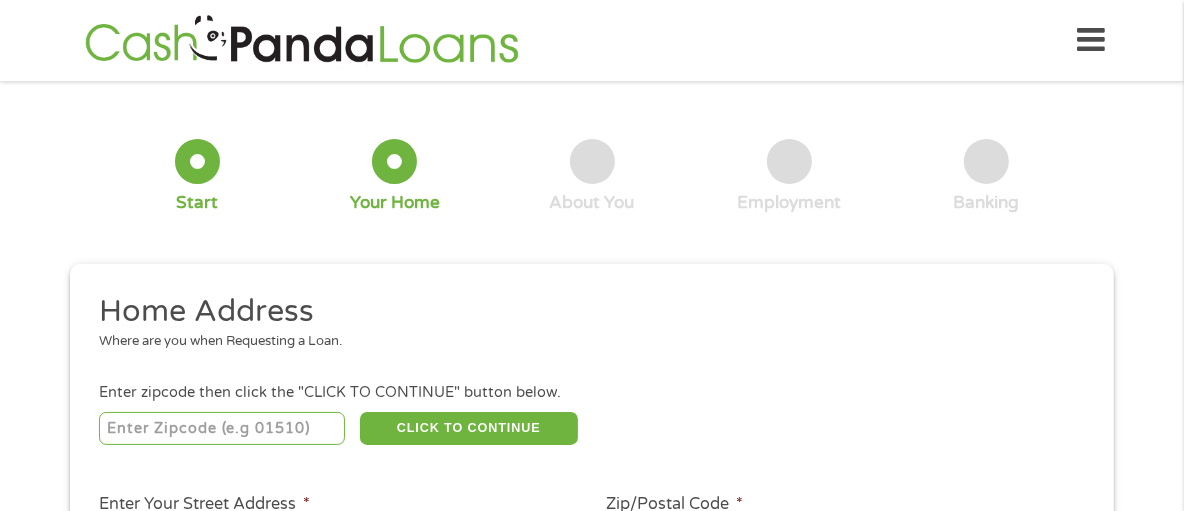 drag, startPoint x: 407, startPoint y: 434, endPoint x: 713, endPoint y: 388, distance: 309.4382 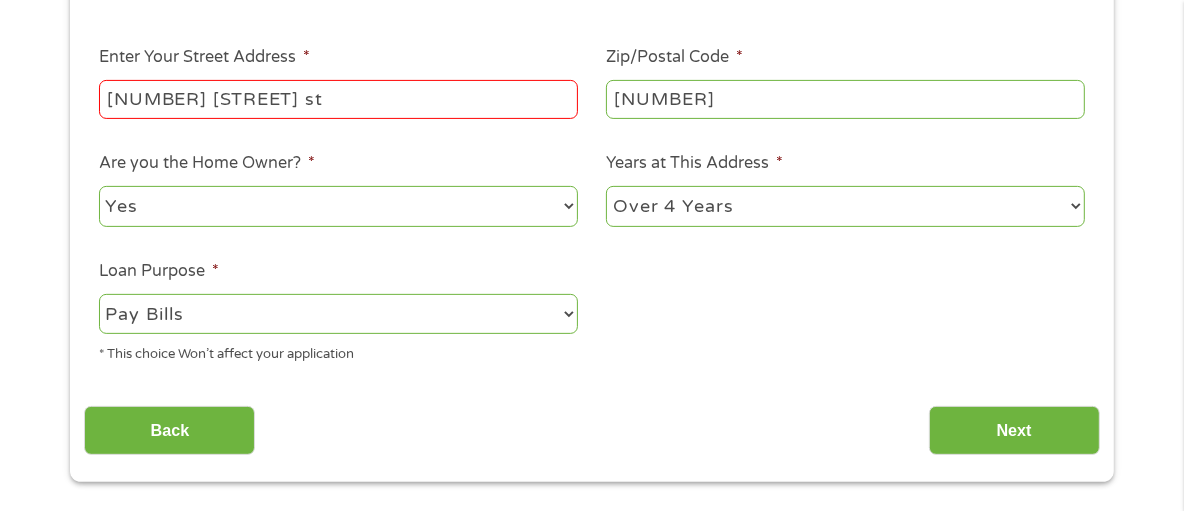 scroll, scrollTop: 596, scrollLeft: 0, axis: vertical 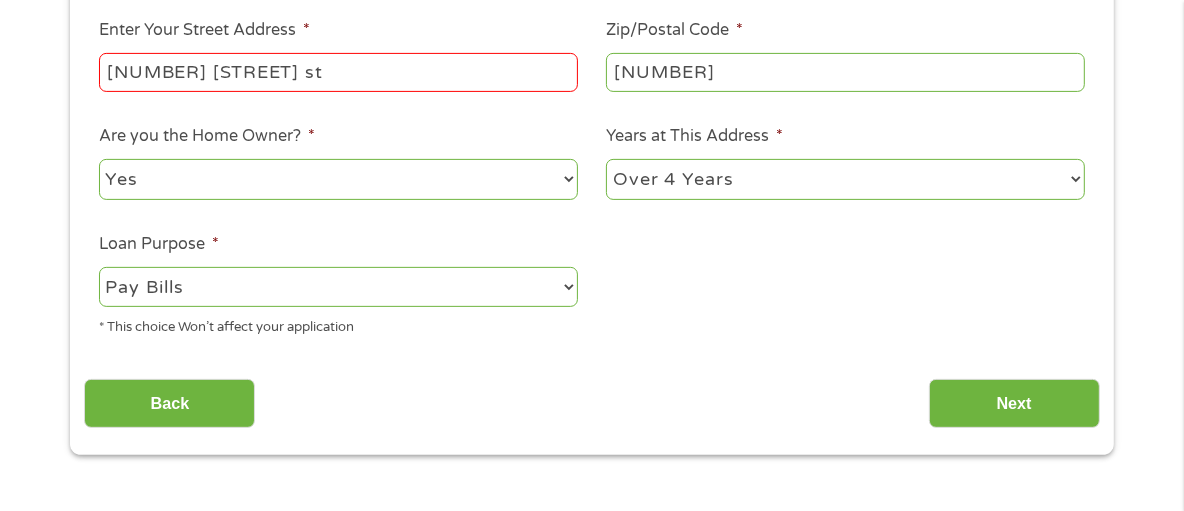click on "[NUMBER] [STREET] st" at bounding box center (338, 72) 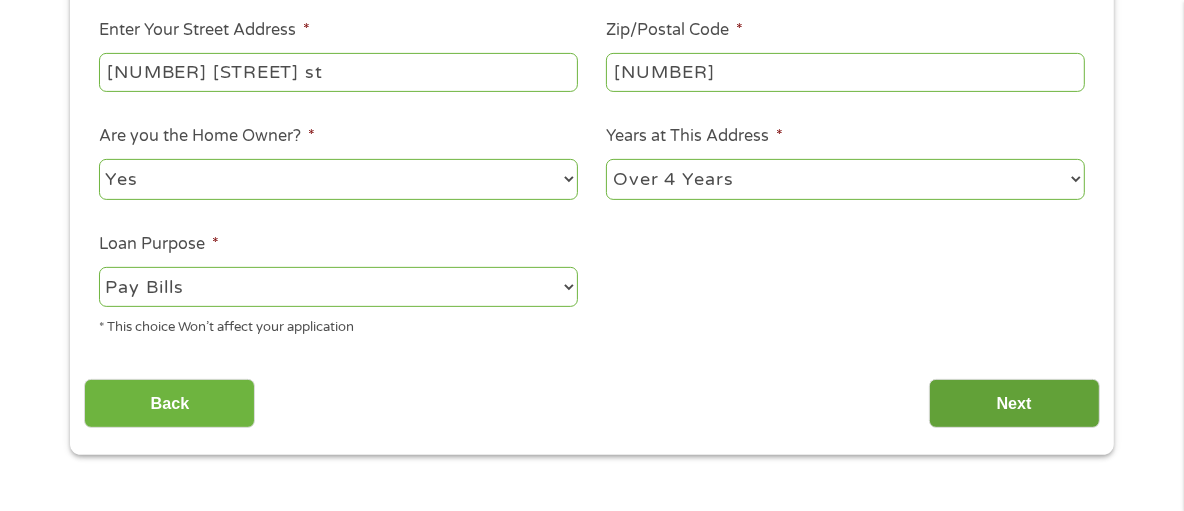 type on "[NUMBER] [STREET] st" 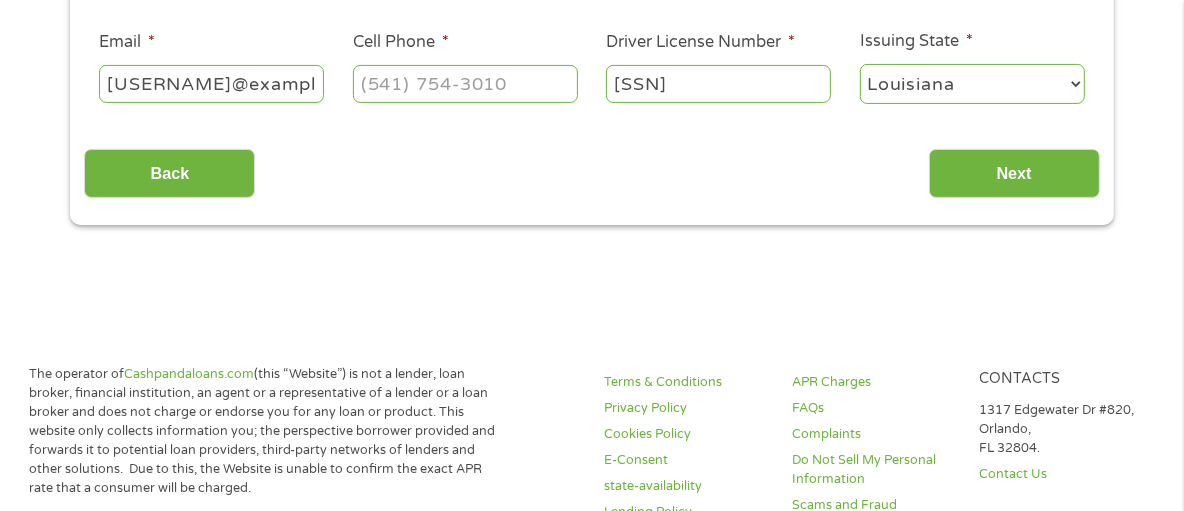 scroll, scrollTop: 7, scrollLeft: 8, axis: both 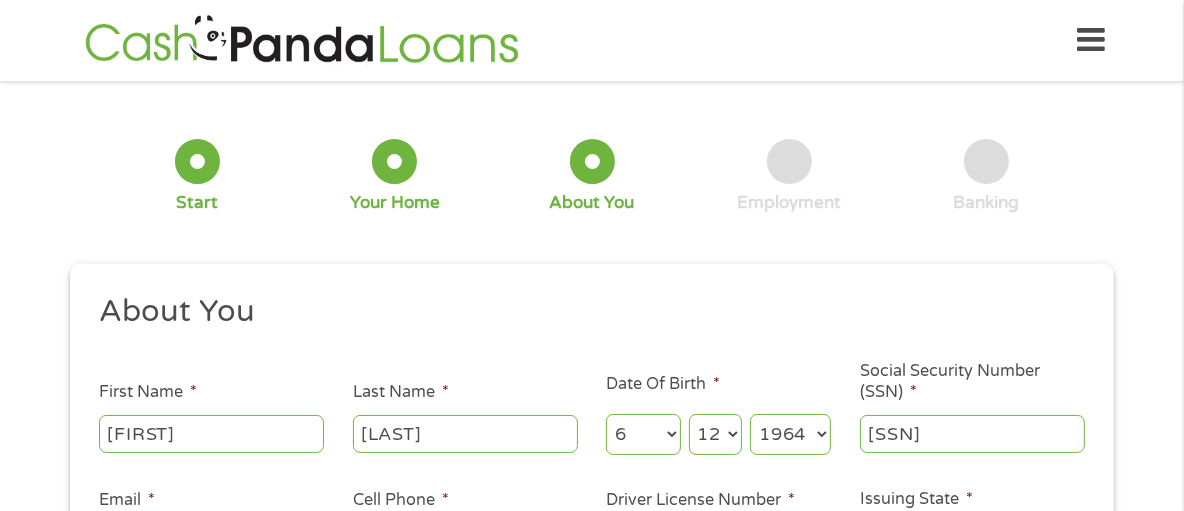 click on "[FIRST]" at bounding box center (211, 434) 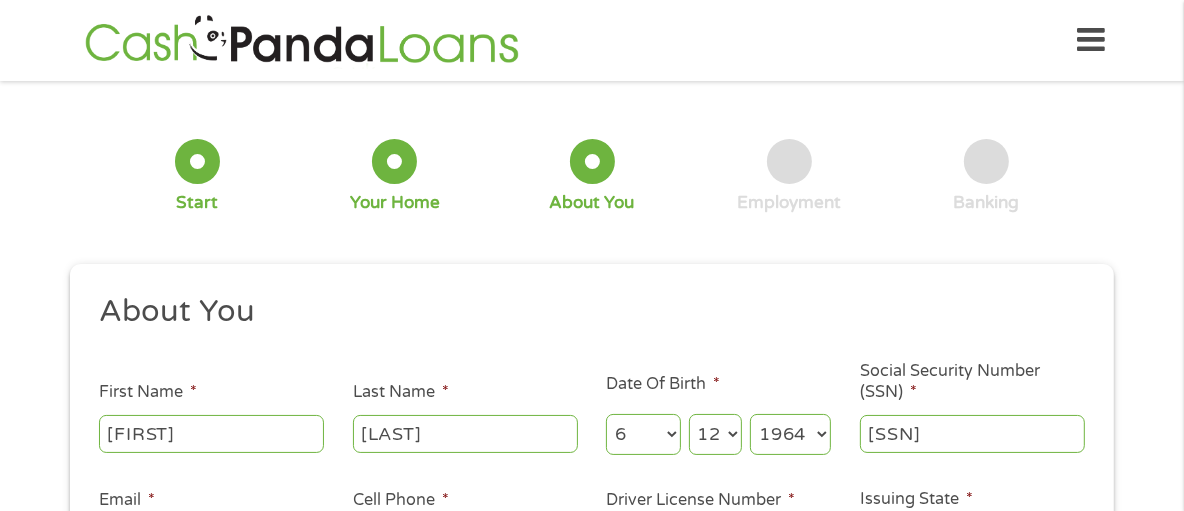 scroll, scrollTop: 447, scrollLeft: 0, axis: vertical 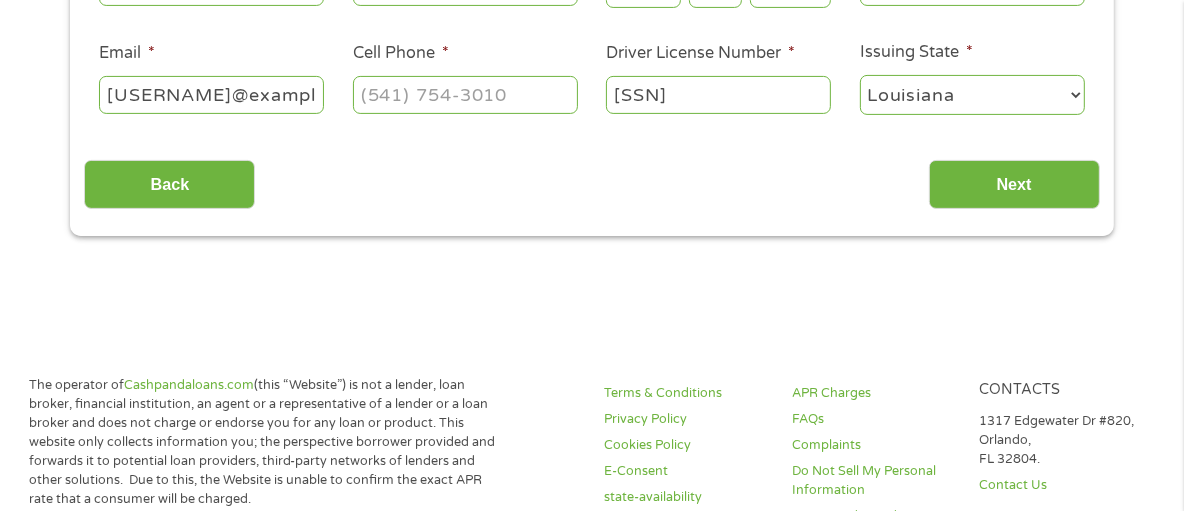 type on "[FIRST]" 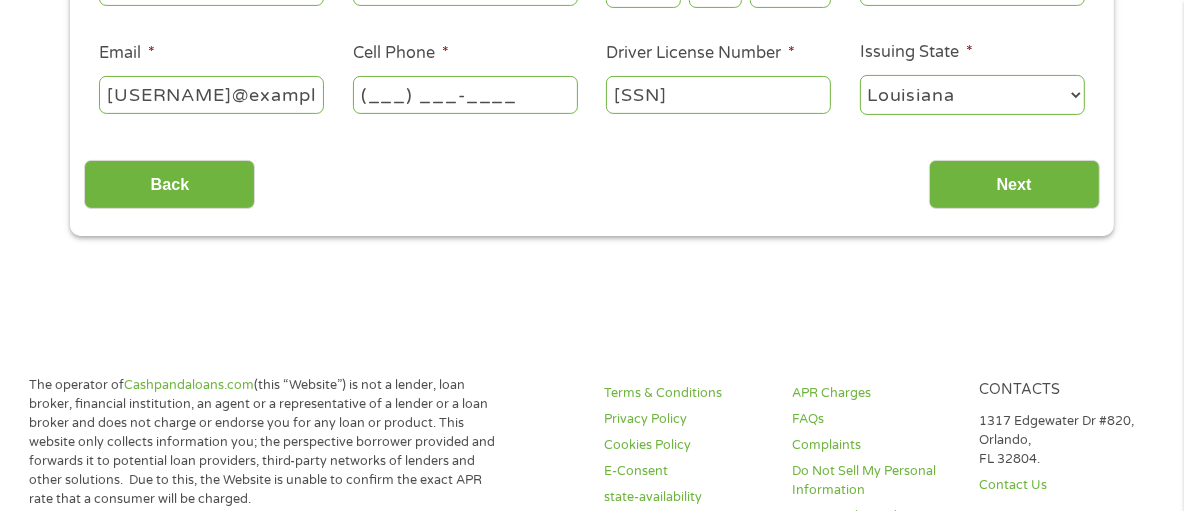 click on "(___) ___-____" at bounding box center (465, 95) 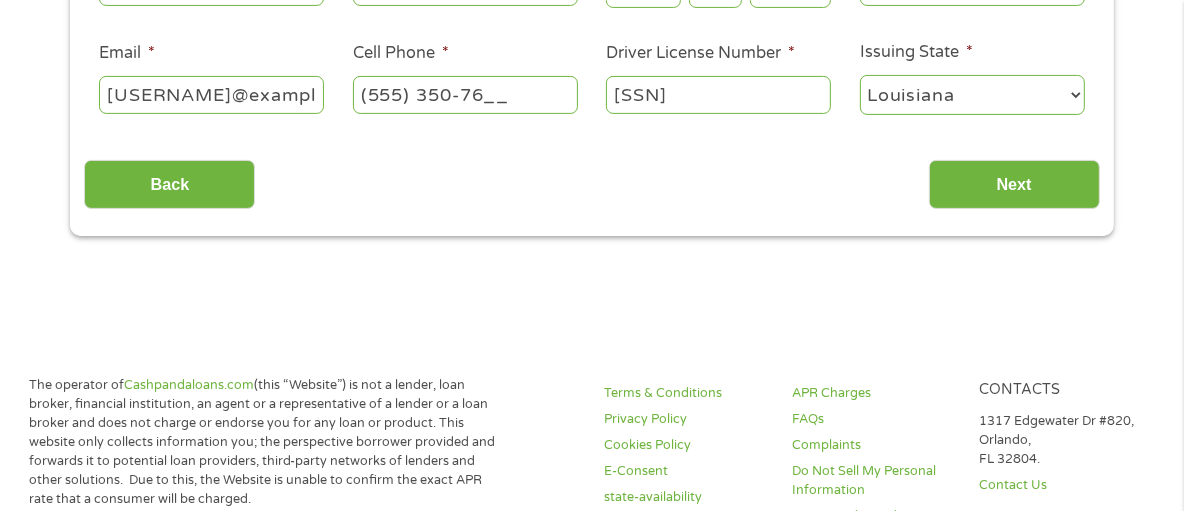 type on "[PHONE]" 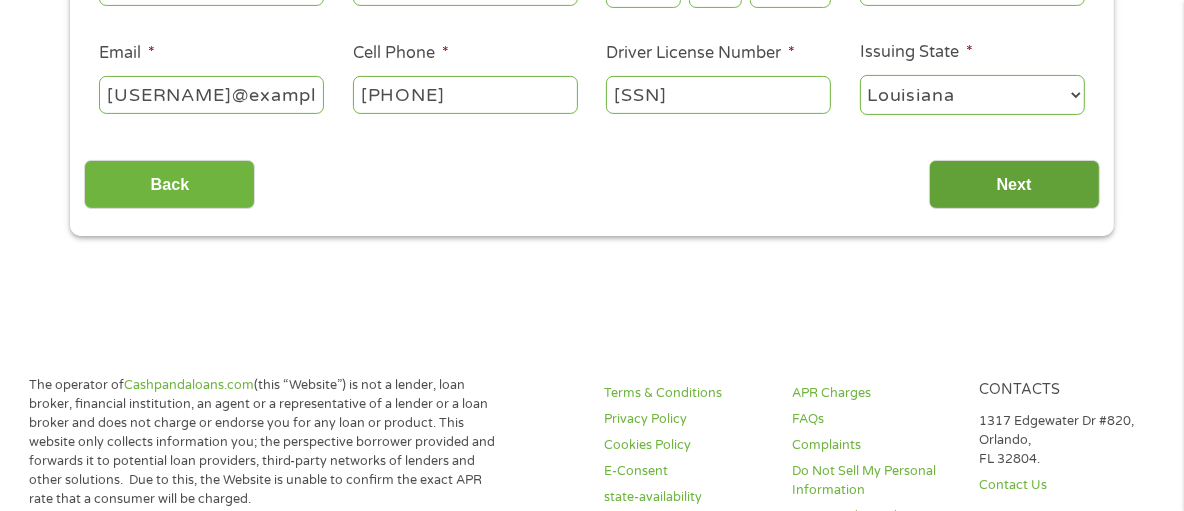 click on "Next" at bounding box center (1014, 184) 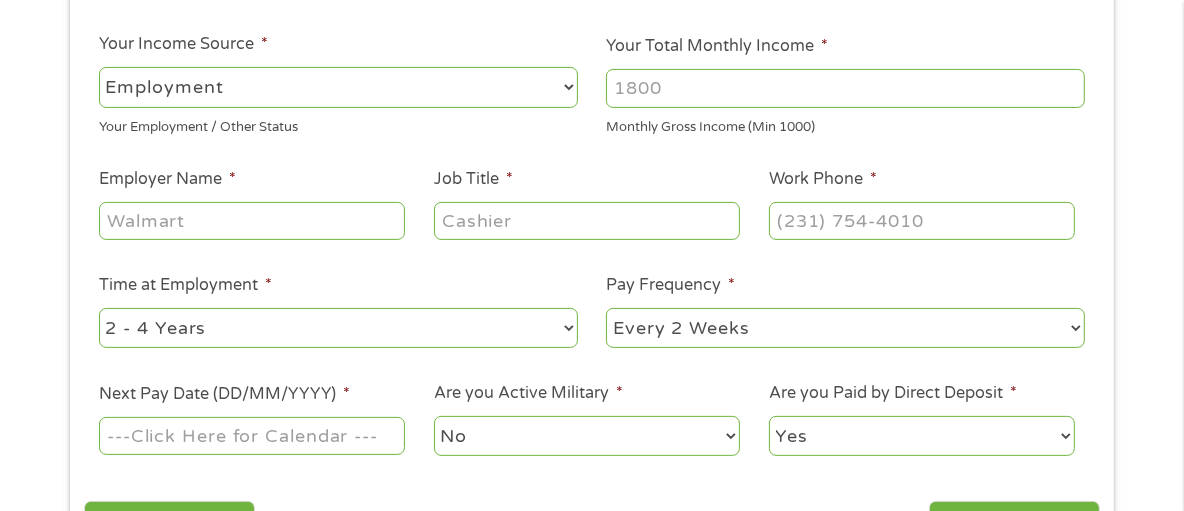 scroll, scrollTop: 7, scrollLeft: 8, axis: both 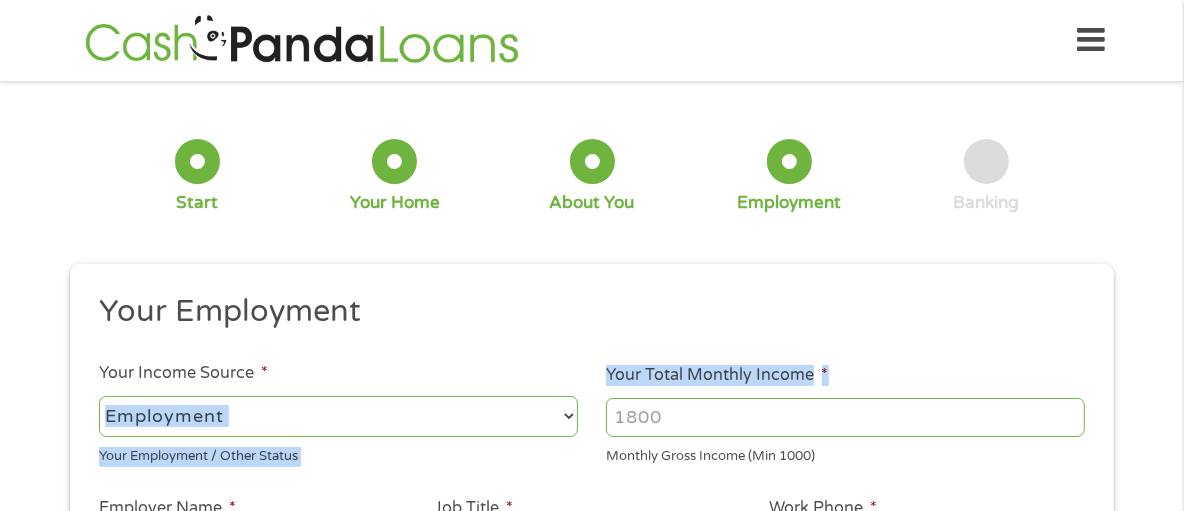 drag, startPoint x: 582, startPoint y: 417, endPoint x: 593, endPoint y: 425, distance: 13.601471 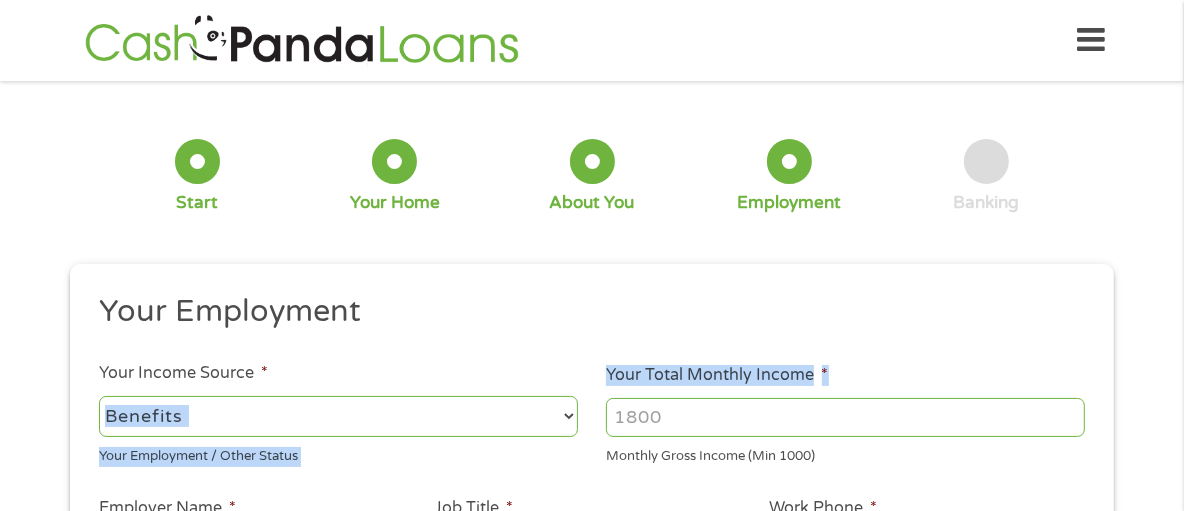 click on "--- Choose one --- Employment Self Employed Benefits" at bounding box center (338, 416) 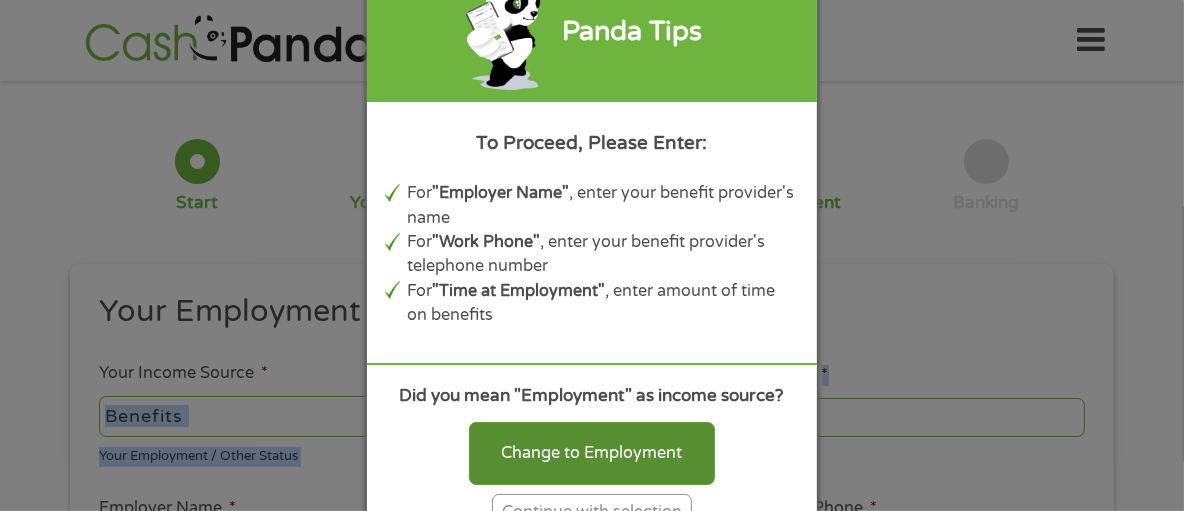 scroll, scrollTop: 566, scrollLeft: 0, axis: vertical 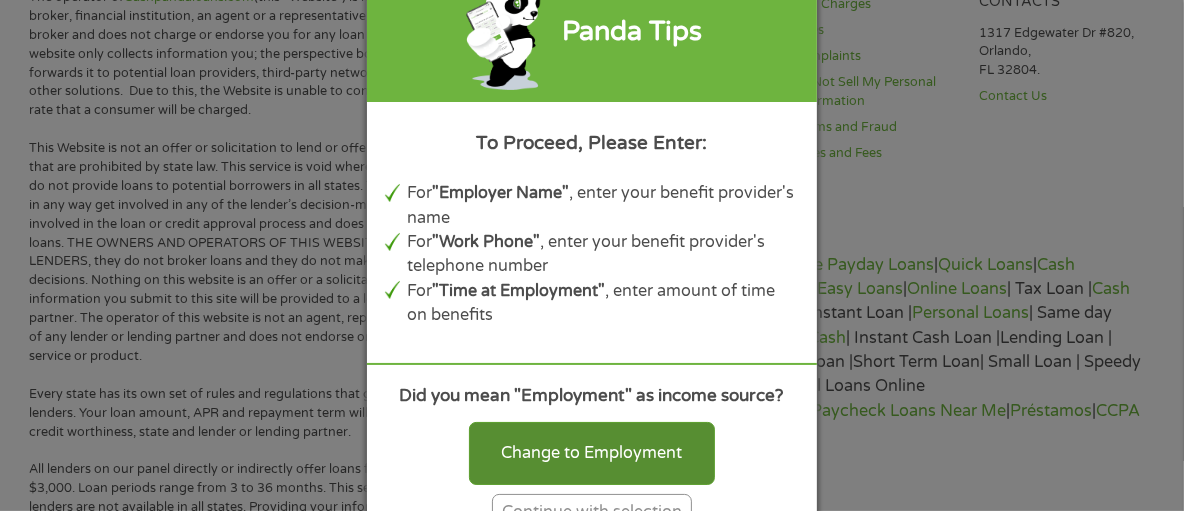 click on "Change to Employment" at bounding box center (592, 453) 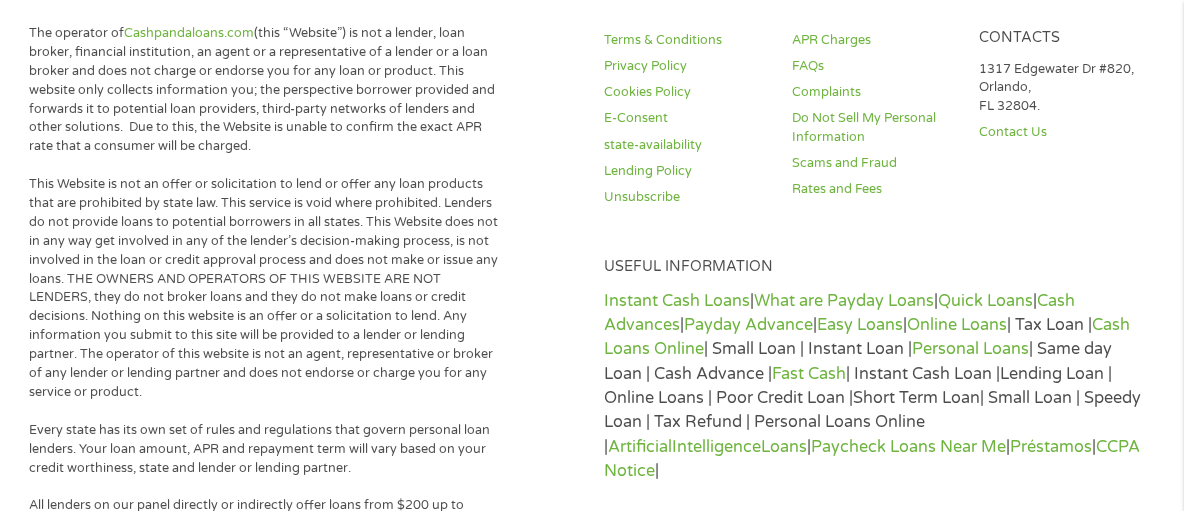 scroll, scrollTop: 566, scrollLeft: 0, axis: vertical 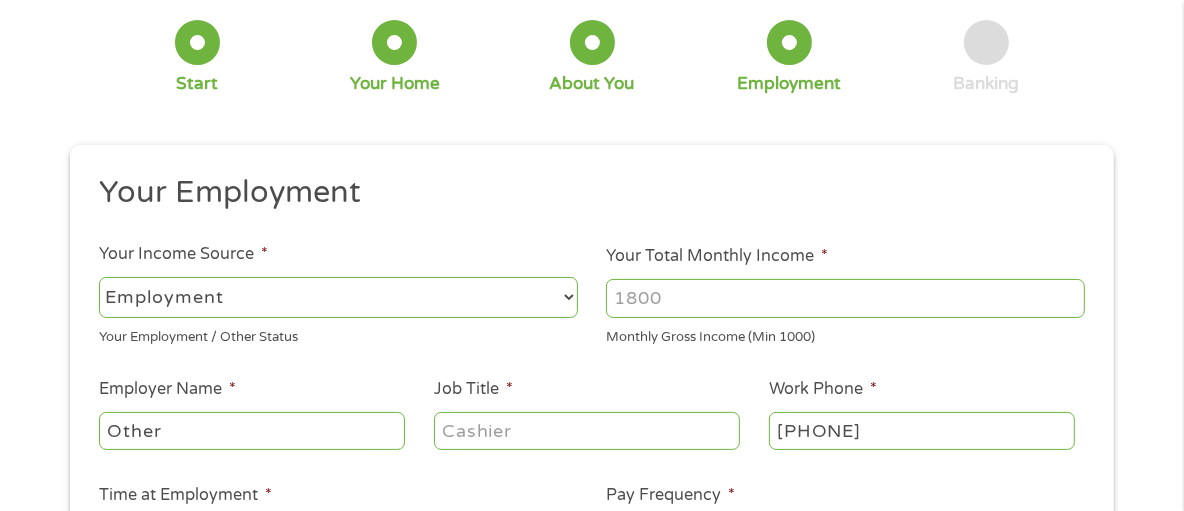 click on "Your Income Source * --- Choose one --- Employment Self Employed Benefits Your Employment / Other Status" at bounding box center [338, 295] 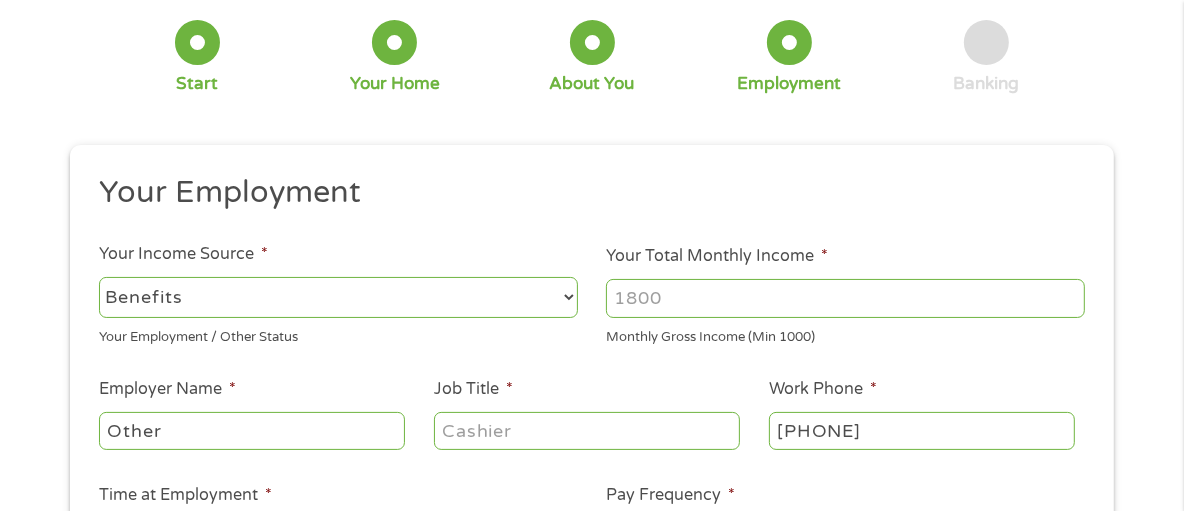 click on "--- Choose one --- Employment Self Employed Benefits" at bounding box center [338, 297] 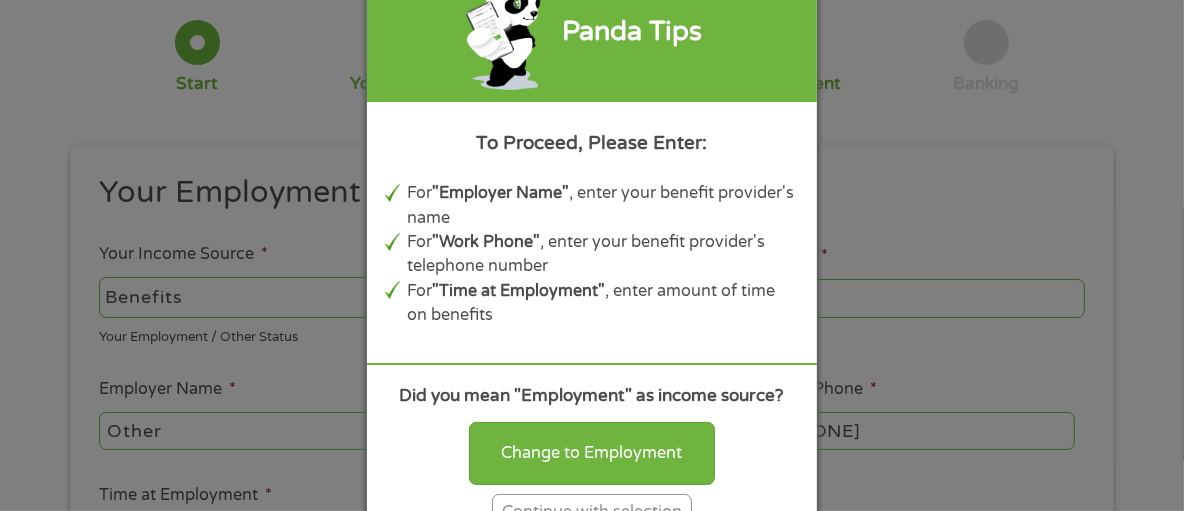 scroll, scrollTop: 566, scrollLeft: 0, axis: vertical 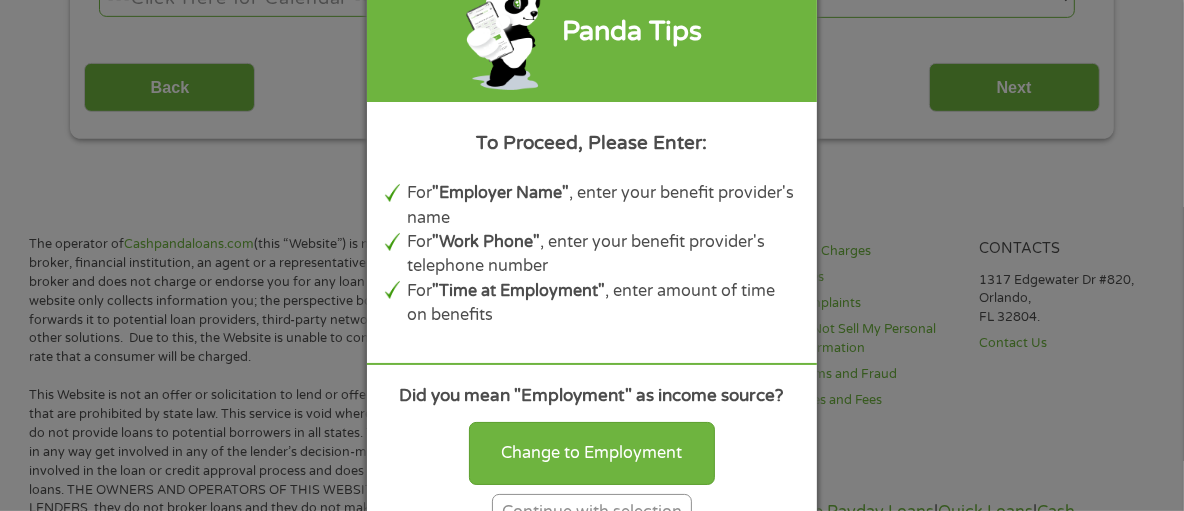 click on "Continue with selection" at bounding box center (592, 508) 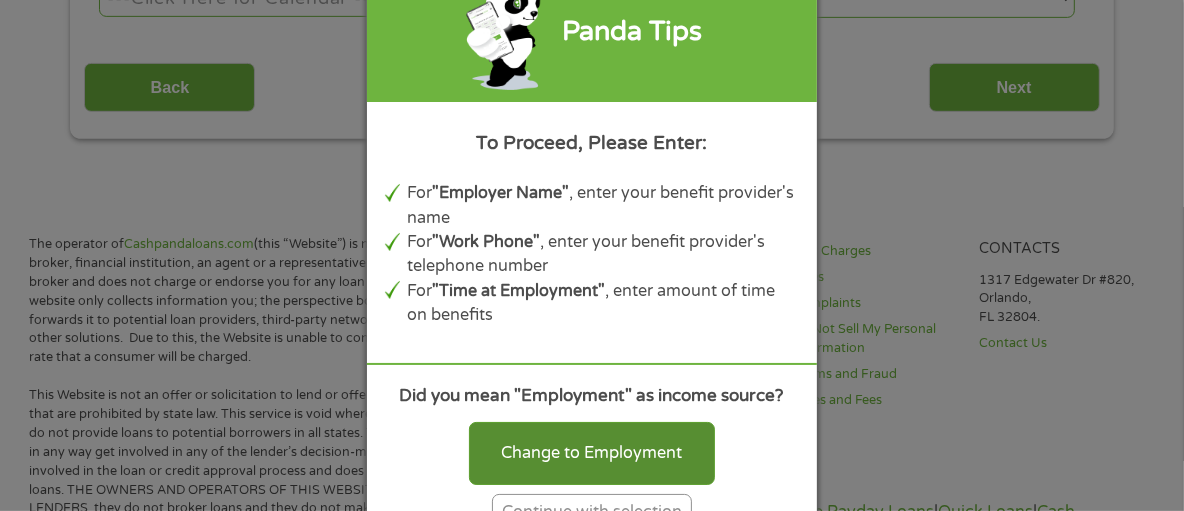 click on "Change to Employment" at bounding box center (592, 453) 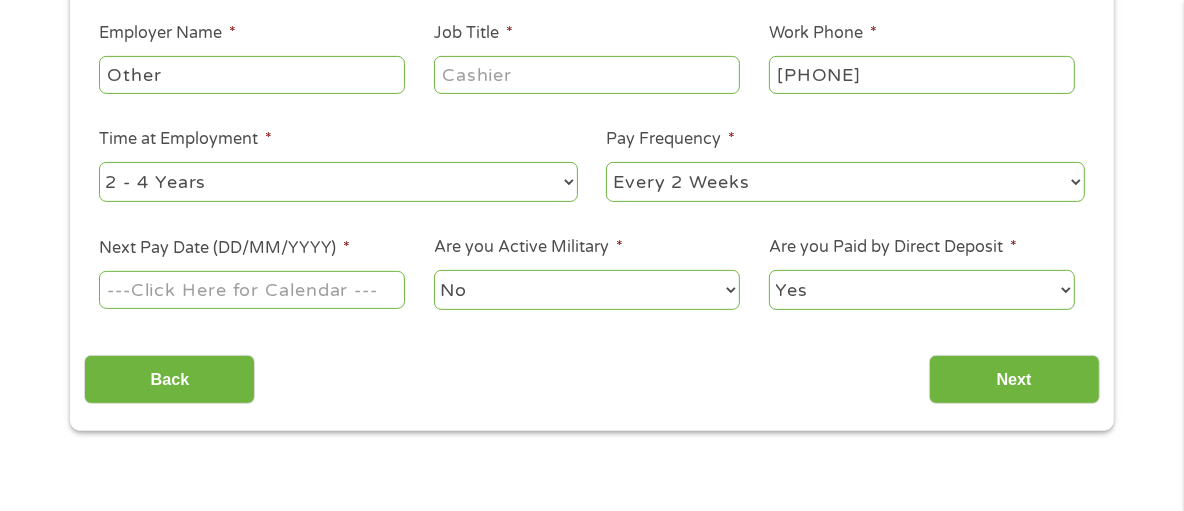 scroll, scrollTop: 471, scrollLeft: 0, axis: vertical 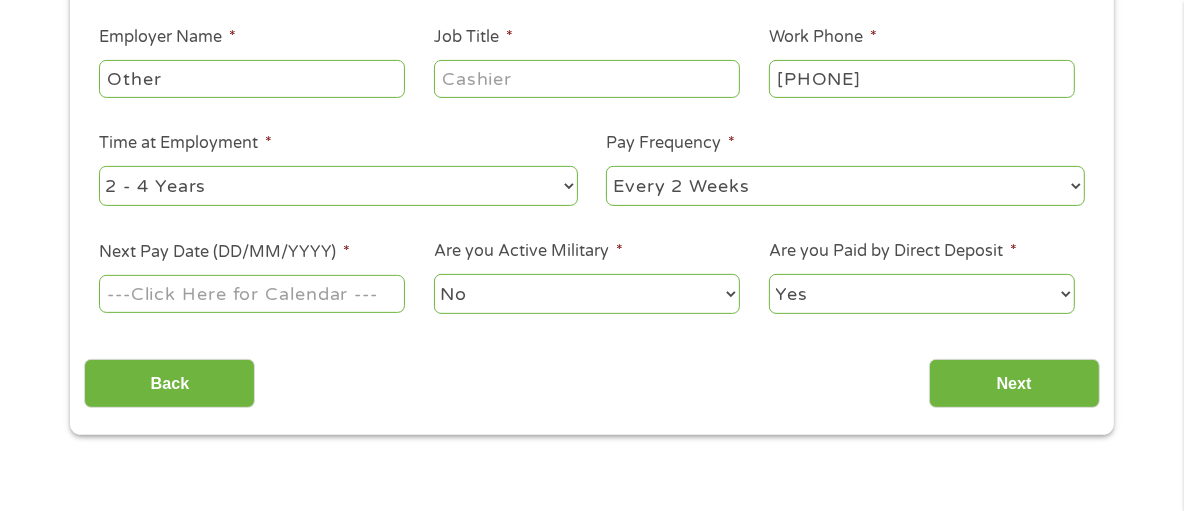 click on "Job Title *" at bounding box center (587, 79) 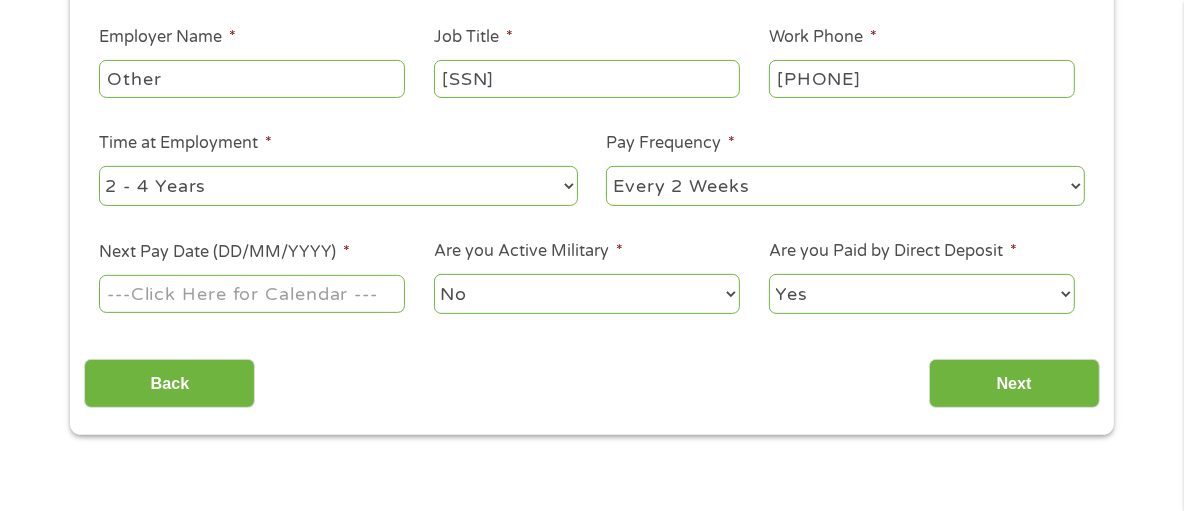 type on "[SSN]" 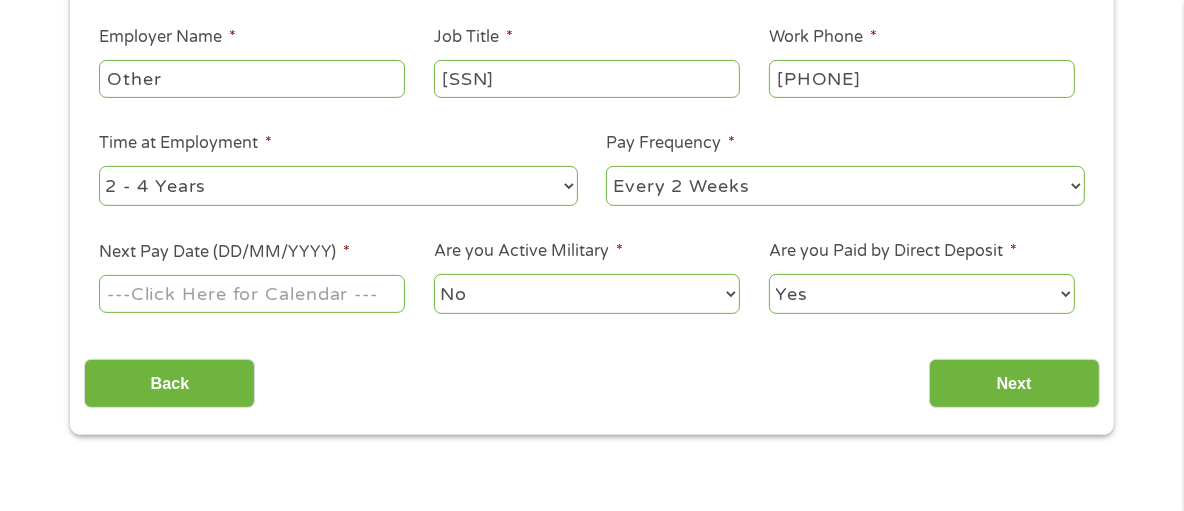 click on "--- Choose one --- 1 Year or less 1 - 2 Years 2 - 4 Years Over 4 Years" at bounding box center [338, 186] 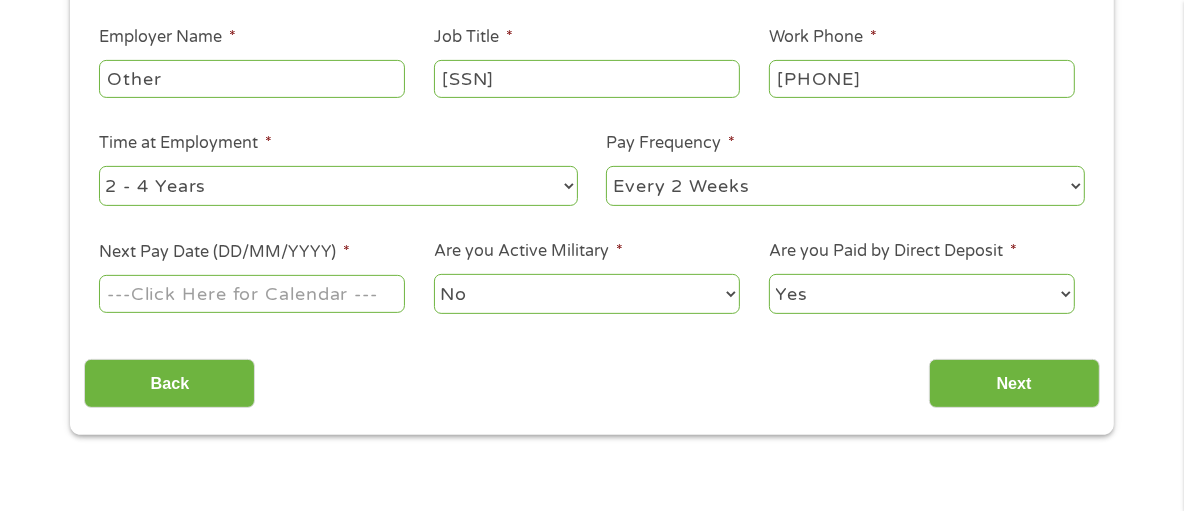 click on "--- Choose one --- 1 Year or less 1 - 2 Years 2 - 4 Years Over 4 Years" at bounding box center (338, 186) 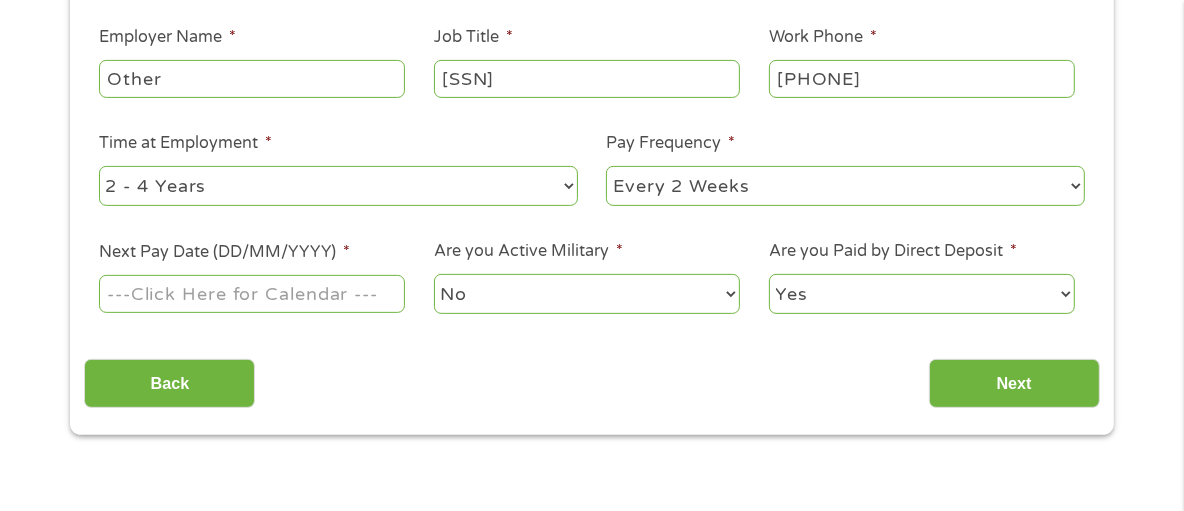 click on "--- Choose one --- Every 2 Weeks Every Week Monthly Semi-Monthly" at bounding box center (845, 186) 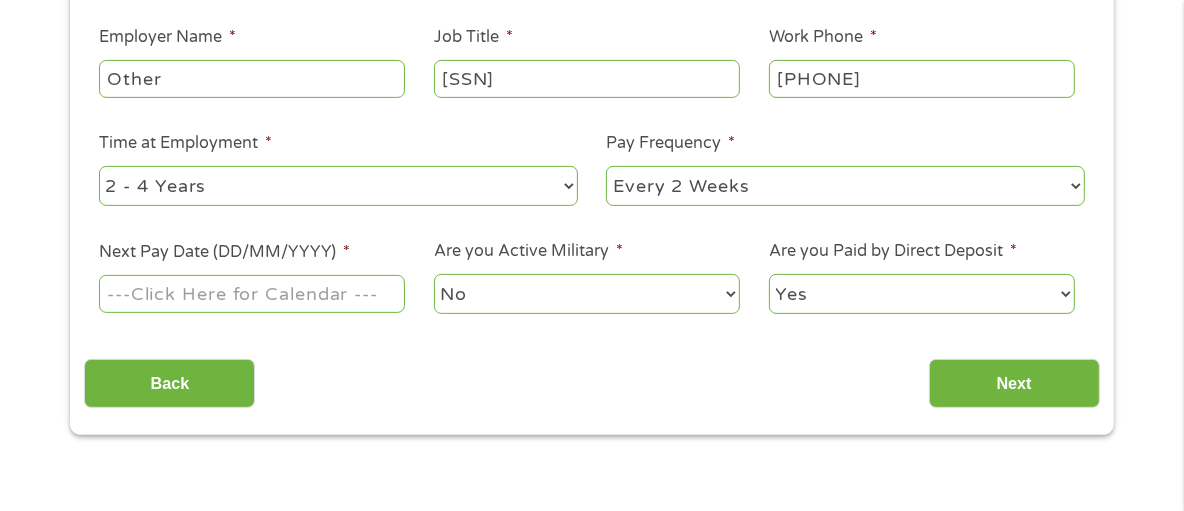 select on "monthly" 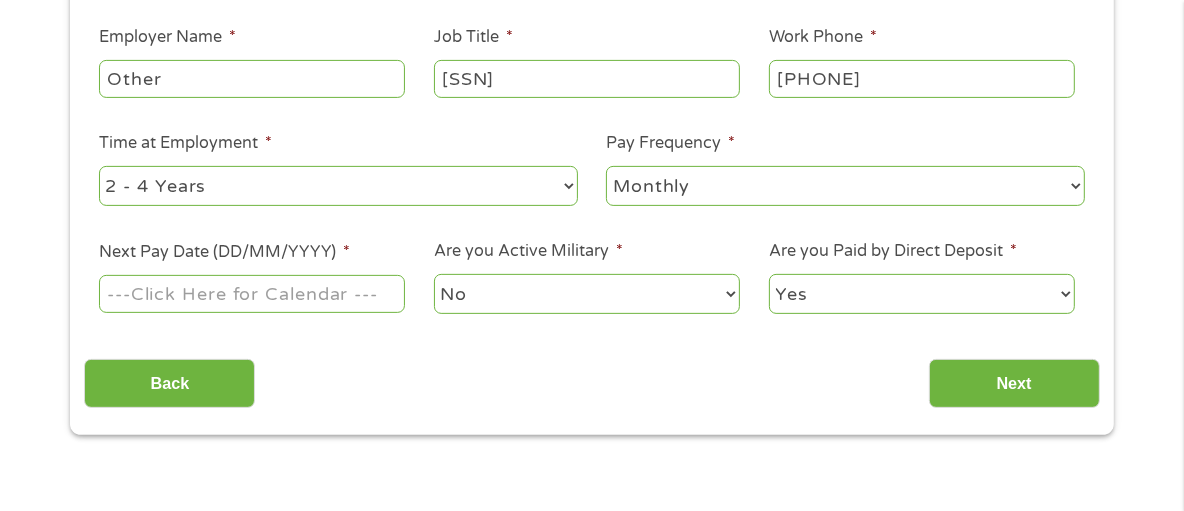click on "--- Choose one --- Every 2 Weeks Every Week Monthly Semi-Monthly" at bounding box center (845, 186) 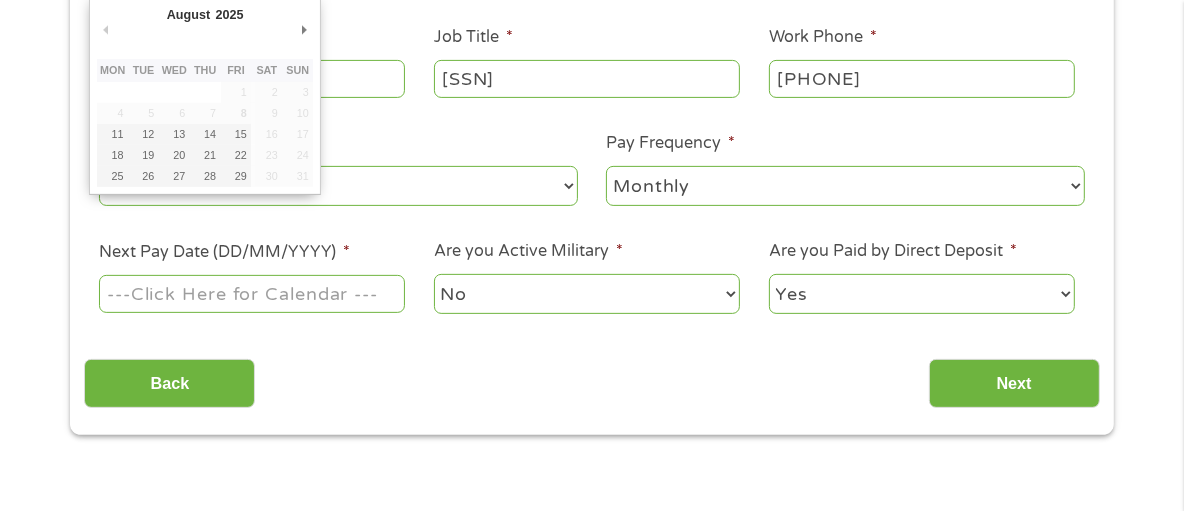 click on "Next Pay Date (DD/MM/YYYY) *" at bounding box center (252, 294) 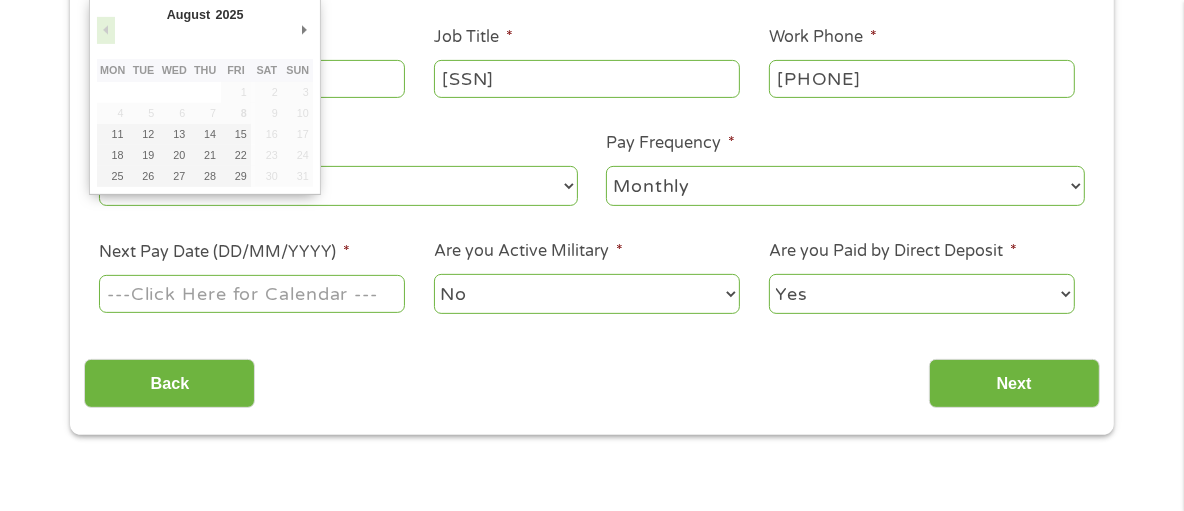 click on "Previous Month" at bounding box center (106, 30) 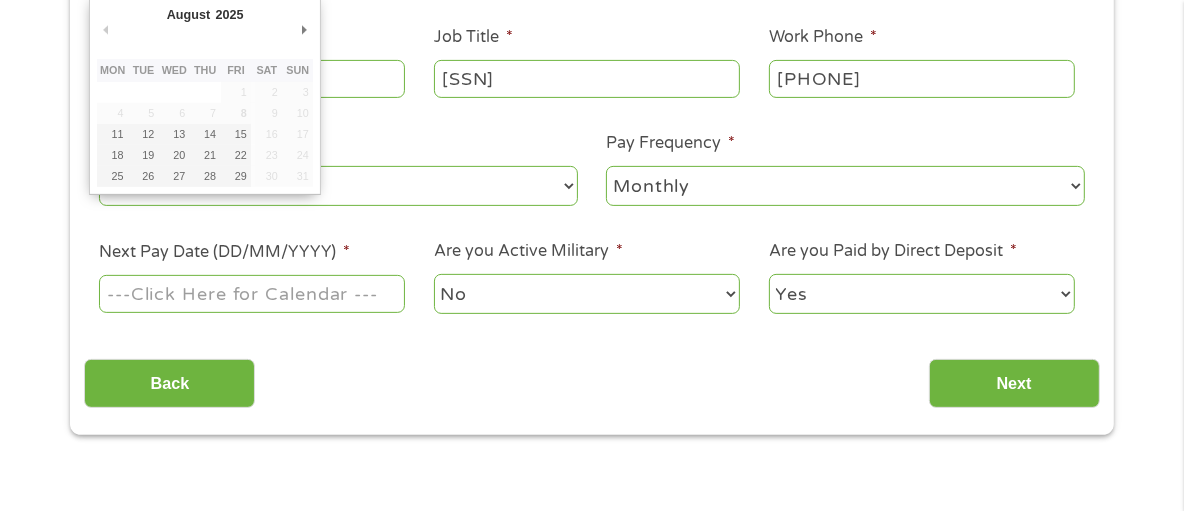 click on "2025" at bounding box center (278, 17) 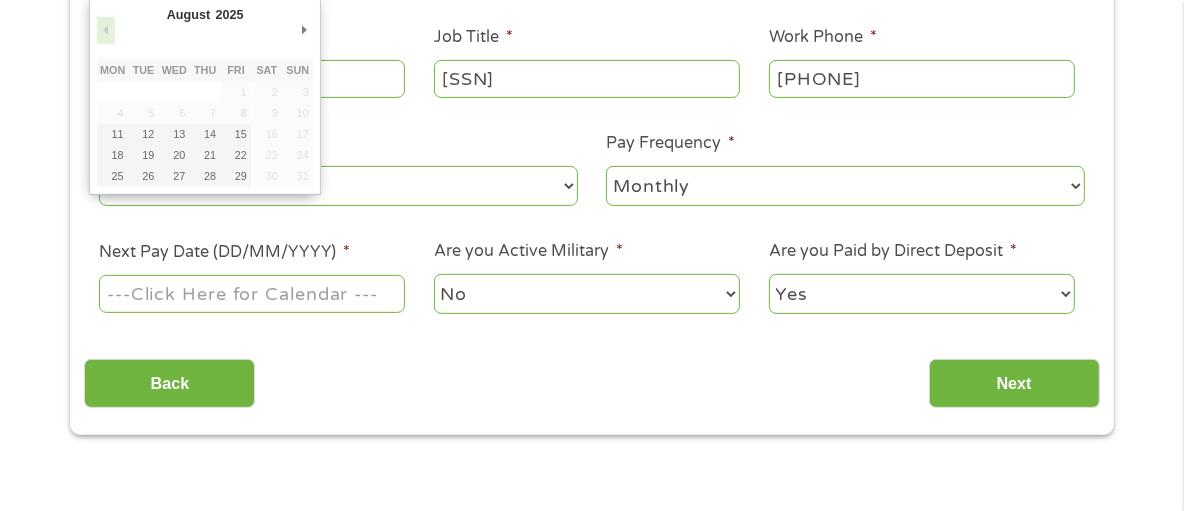 click on "Previous Month" at bounding box center [106, 30] 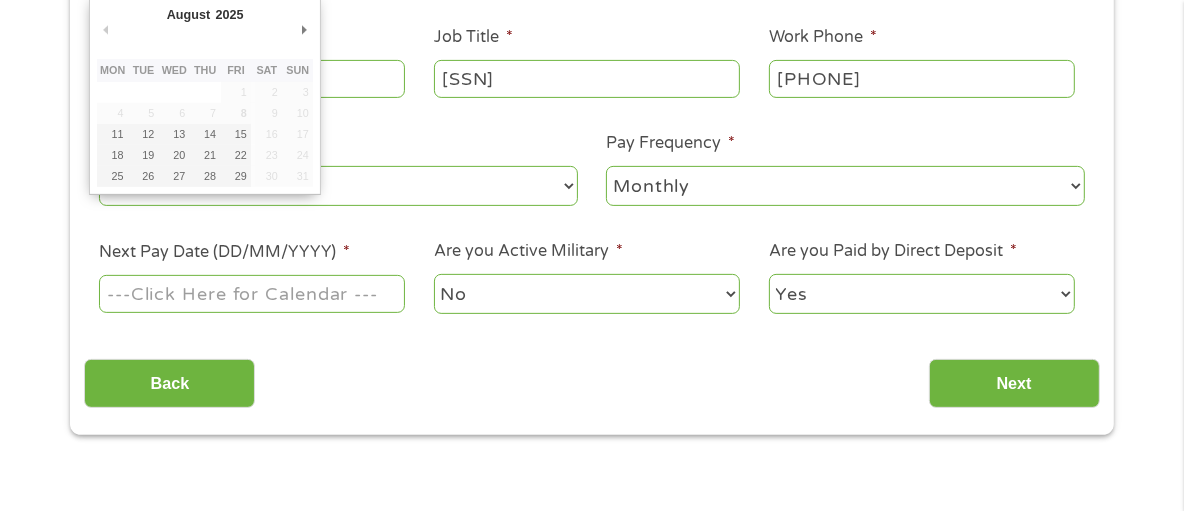 click on "16" at bounding box center [266, 134] 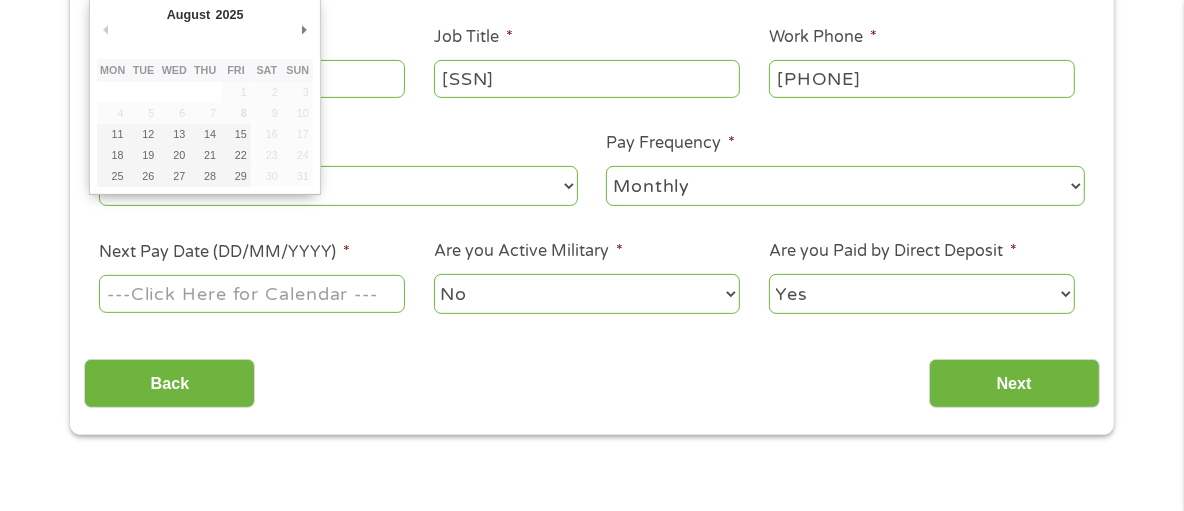click on "--- Choose one --- 1 Year or less 1 - 2 Years 2 - 4 Years Over 4 Years" at bounding box center (338, 186) 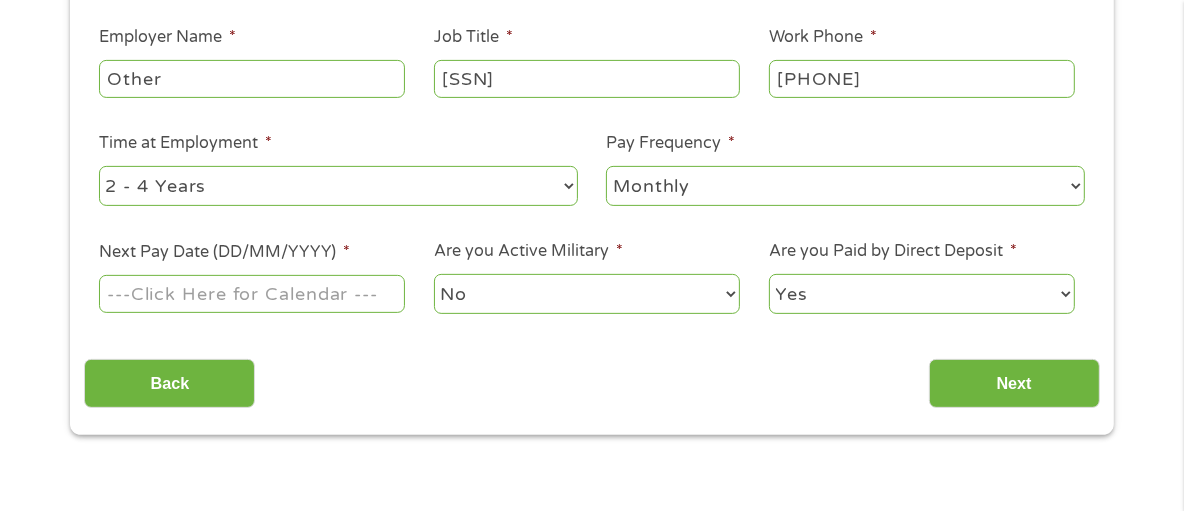 click on "--- Choose one --- 1 Year or less 1 - 2 Years 2 - 4 Years Over 4 Years" at bounding box center [338, 186] 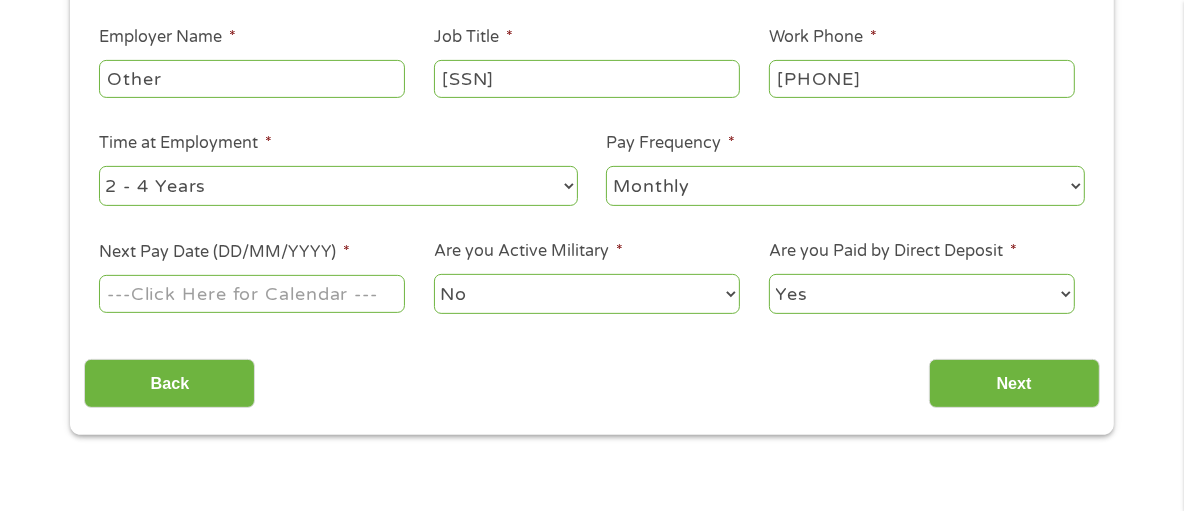 click on "Next Pay Date (DD/MM/YYYY) *" at bounding box center (252, 294) 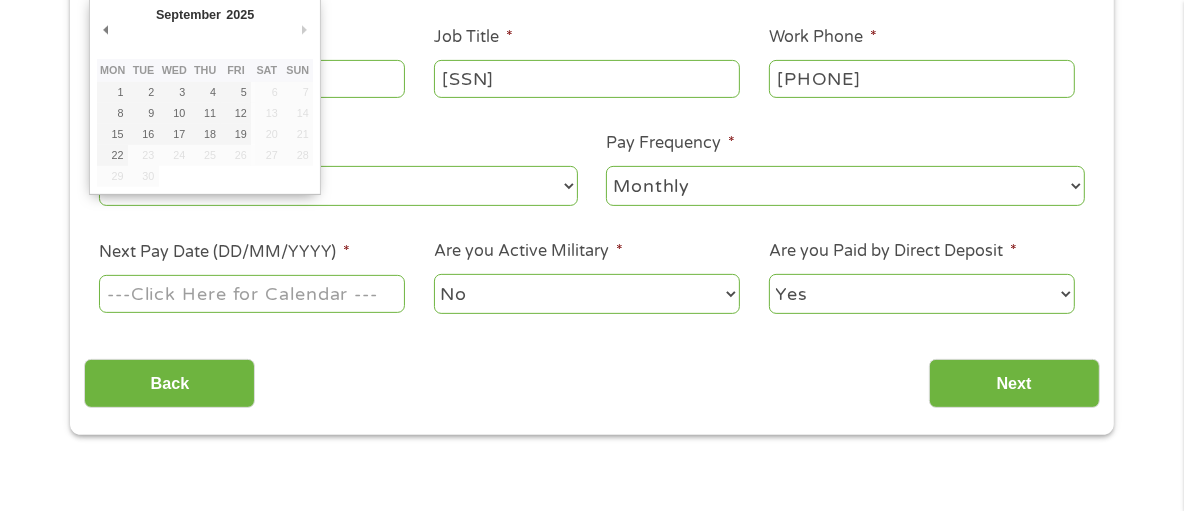 click on "Next Month" at bounding box center (304, 30) 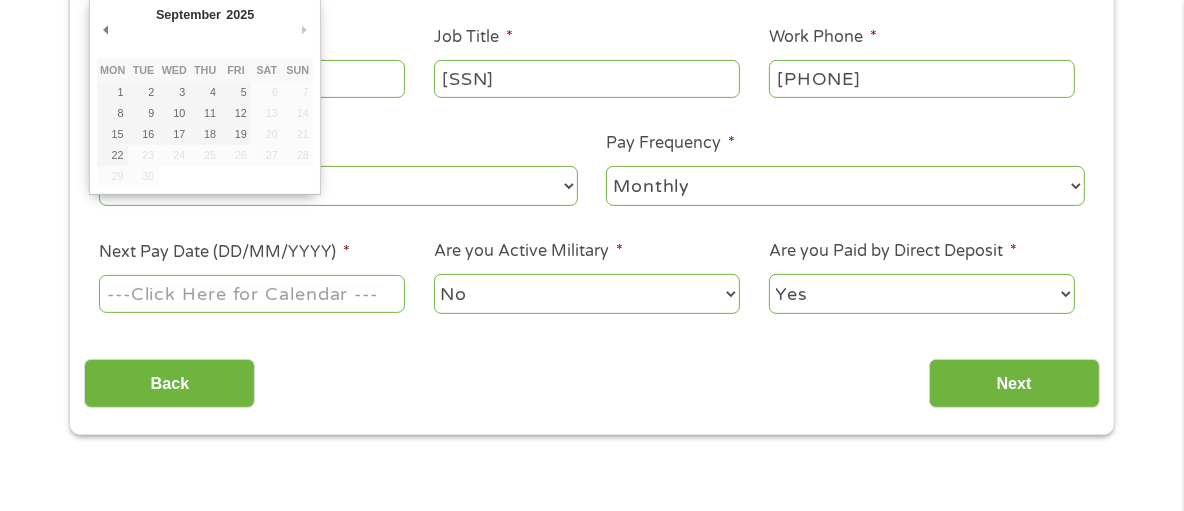 click on "Next Month" at bounding box center (304, 30) 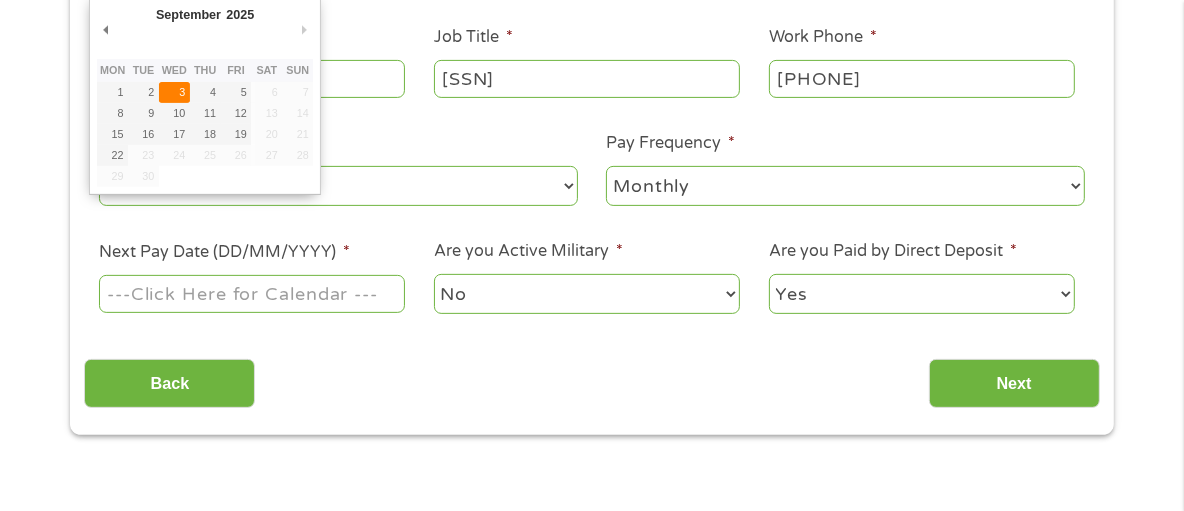 type on "03/09/2025" 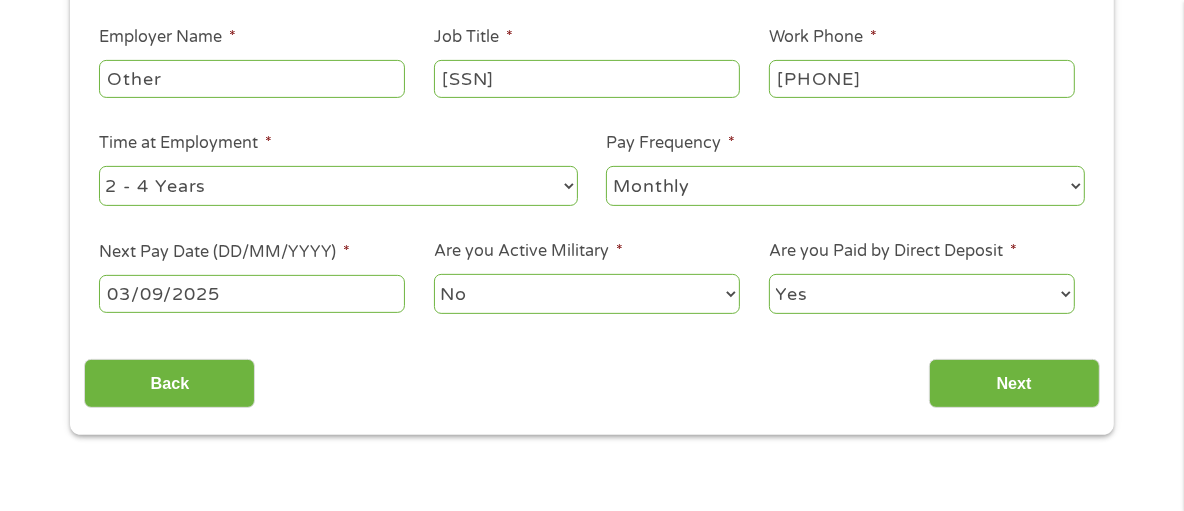 click on "Back   Next" at bounding box center (591, 376) 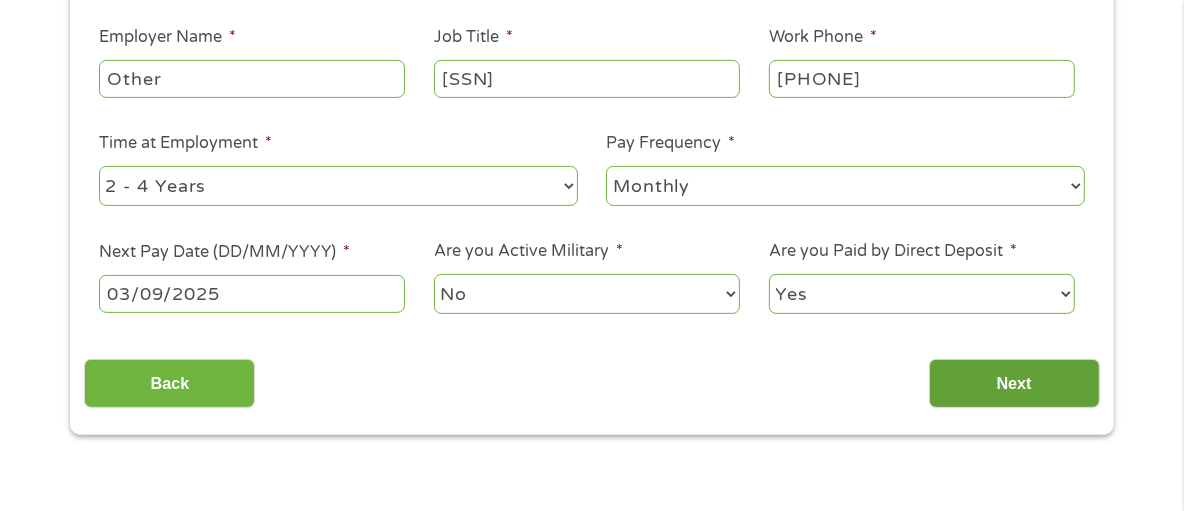 click on "Next" at bounding box center (1014, 383) 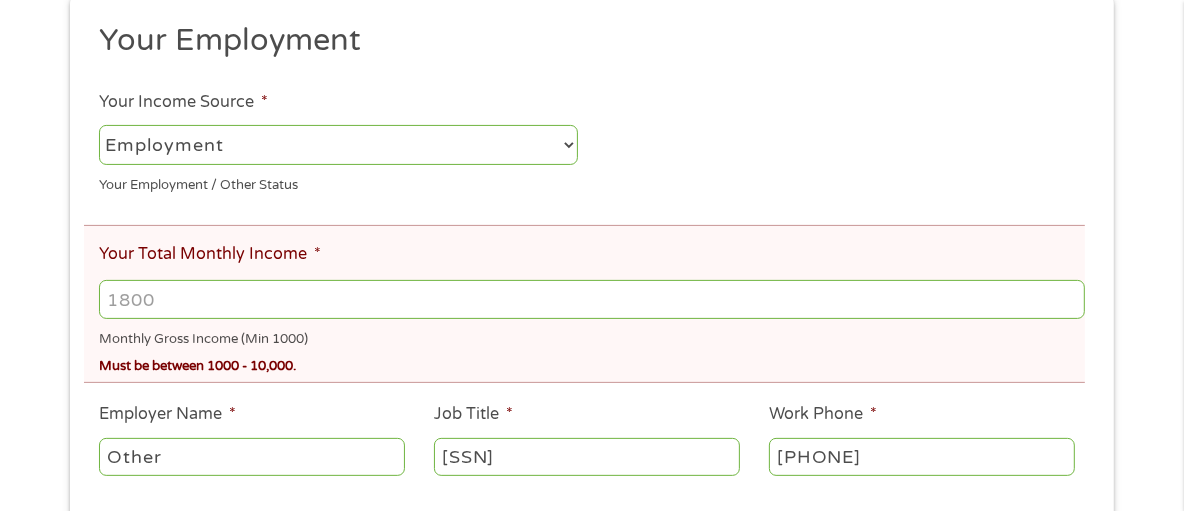 scroll, scrollTop: 0, scrollLeft: 0, axis: both 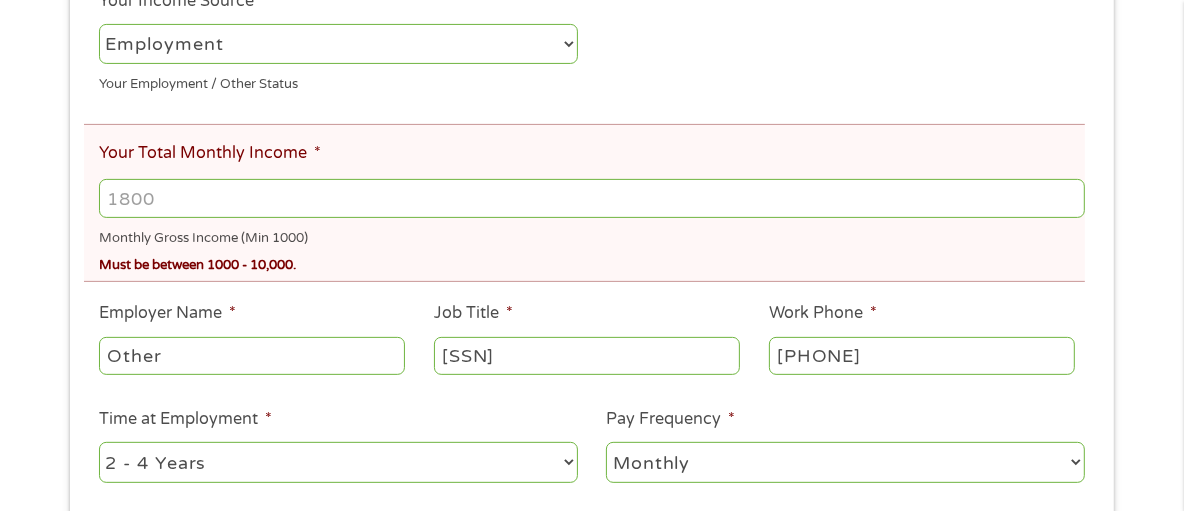 click on "Your Total Monthly Income *" at bounding box center (592, 198) 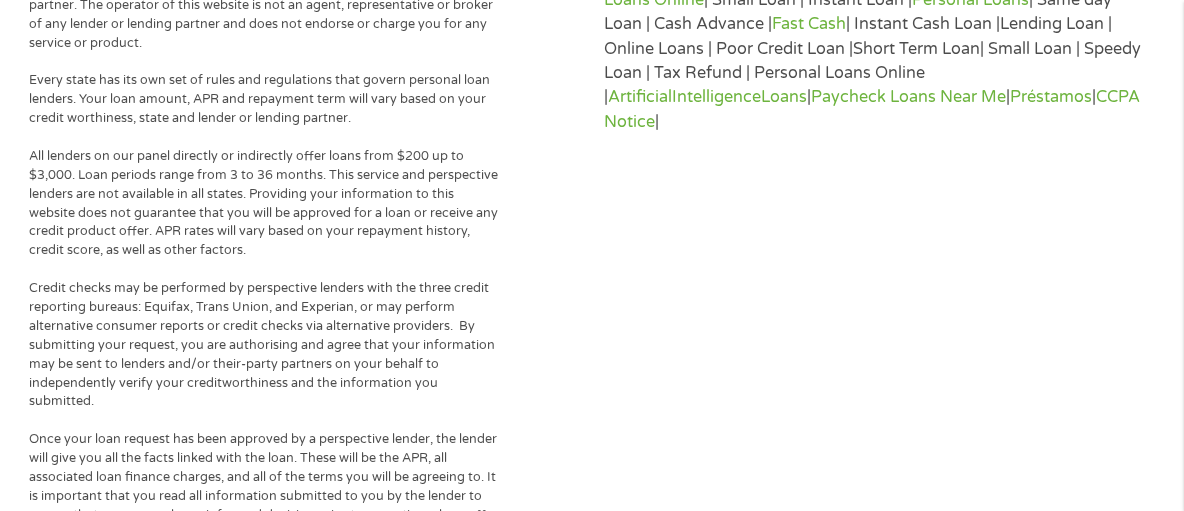 scroll, scrollTop: 1014, scrollLeft: 0, axis: vertical 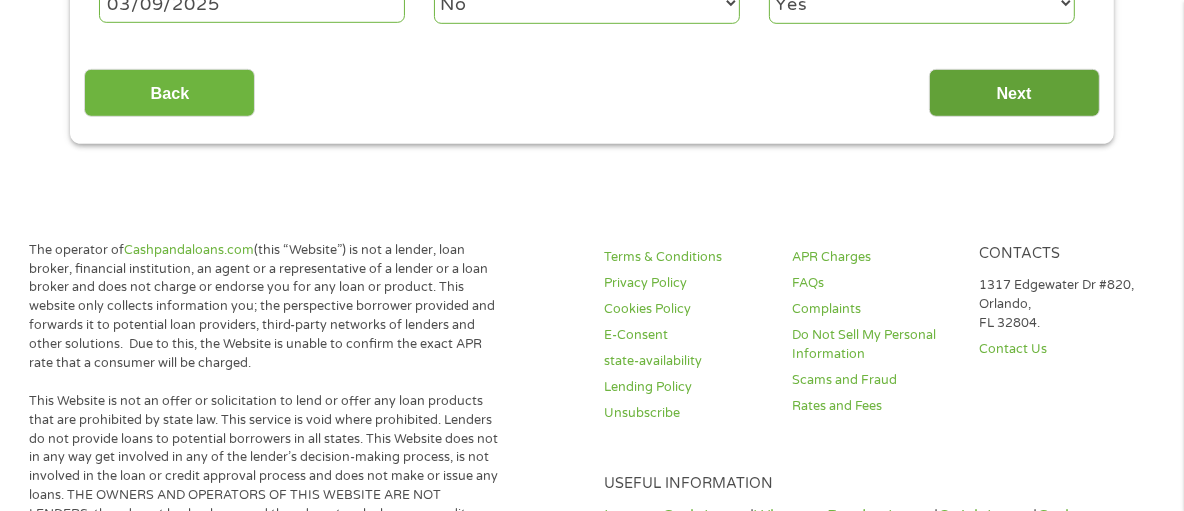 type on "967" 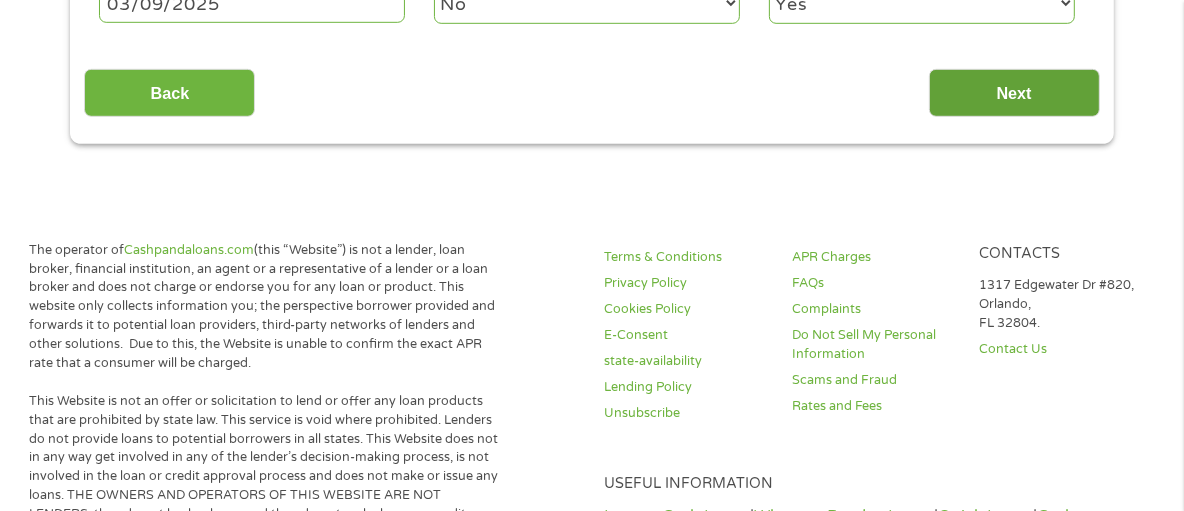 click on "Next" at bounding box center [1014, 93] 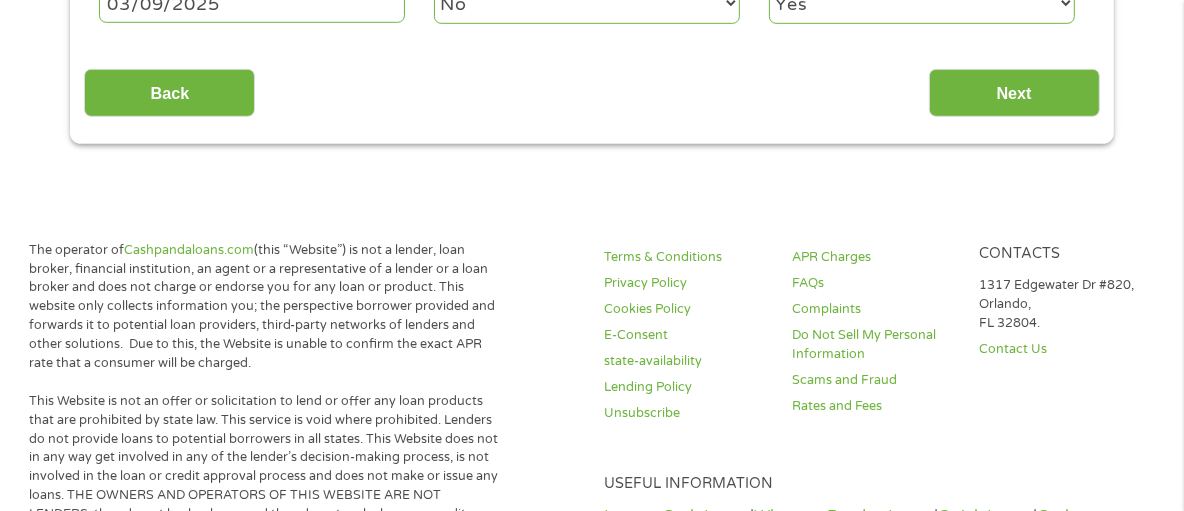 scroll, scrollTop: 43, scrollLeft: 0, axis: vertical 